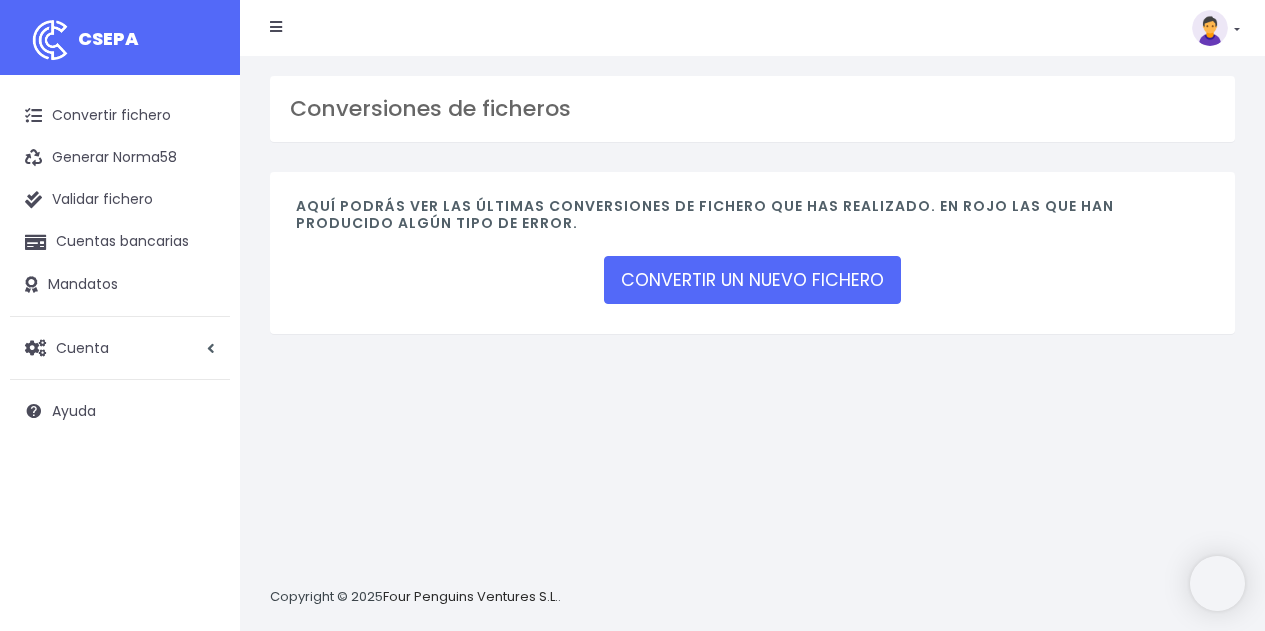 scroll, scrollTop: 0, scrollLeft: 0, axis: both 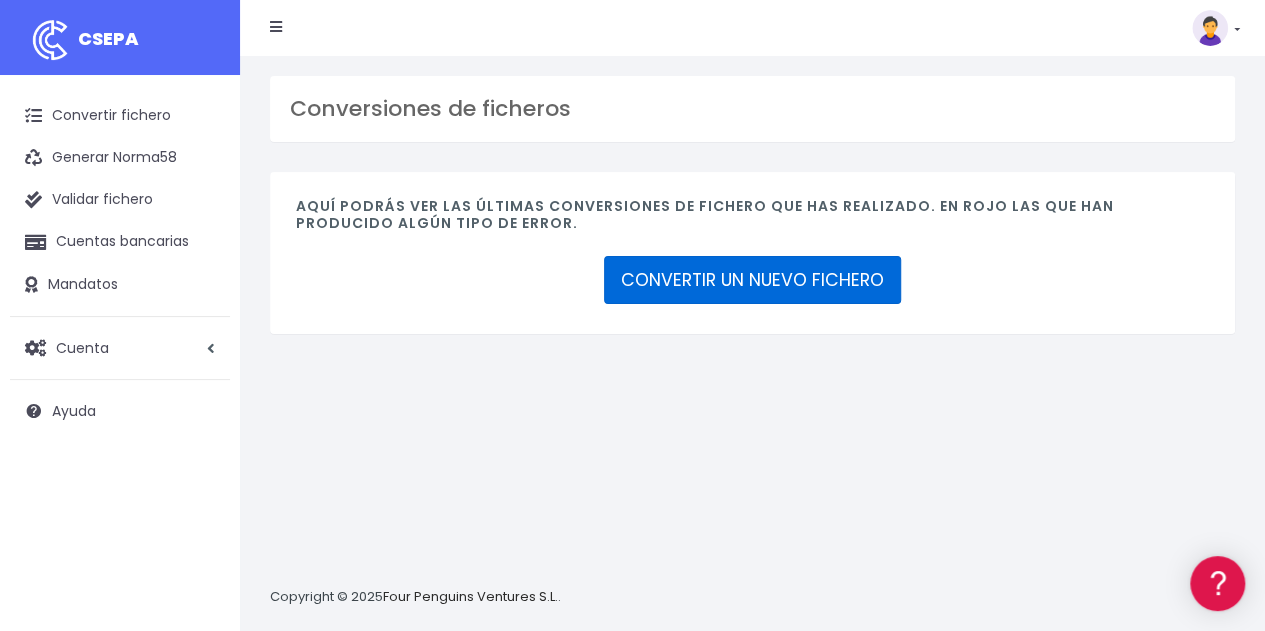 click on "CONVERTIR UN NUEVO FICHERO" at bounding box center (752, 280) 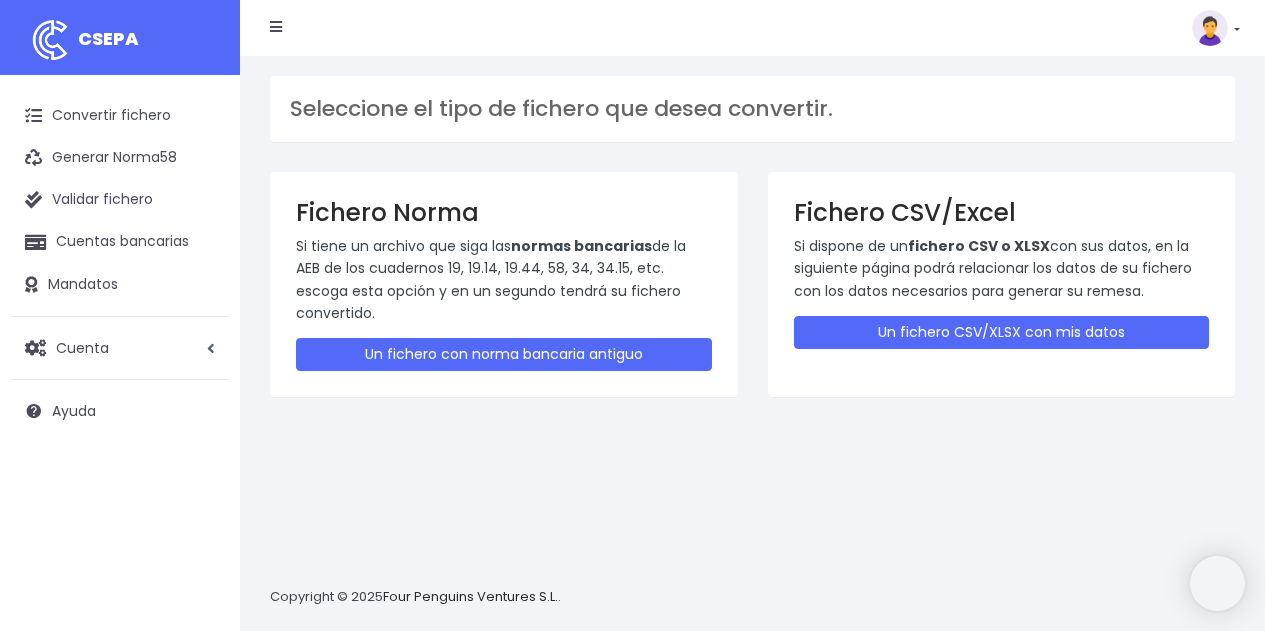 scroll, scrollTop: 0, scrollLeft: 0, axis: both 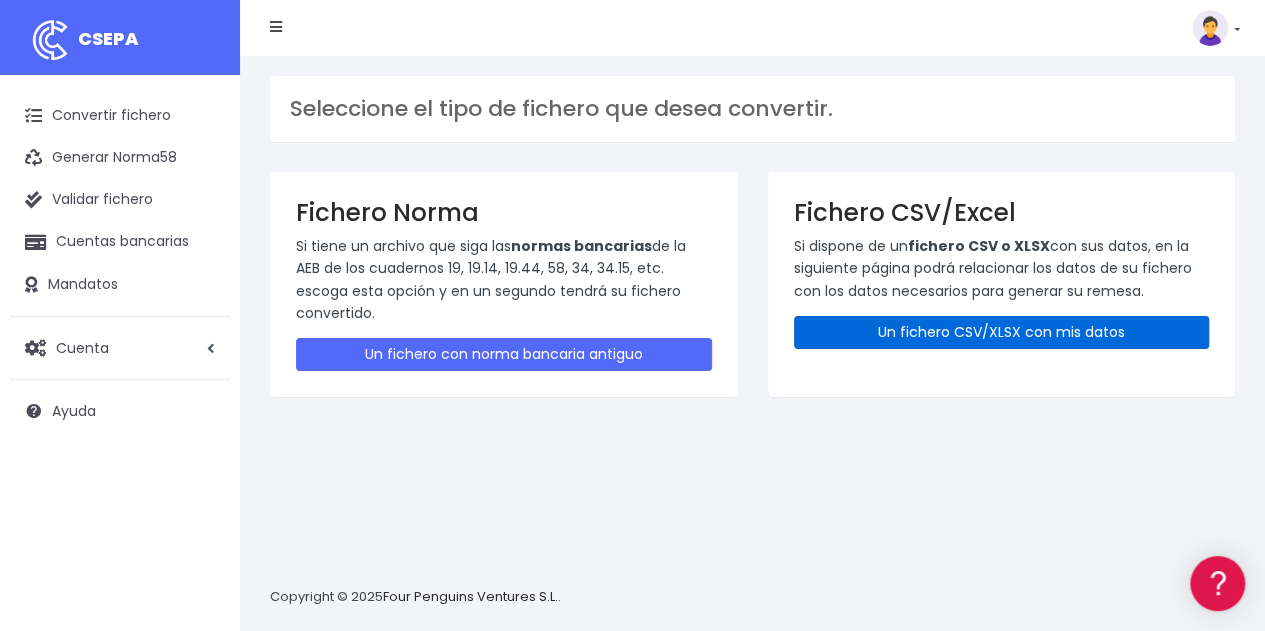 click on "Un fichero CSV/XLSX con mis datos" at bounding box center (1002, 332) 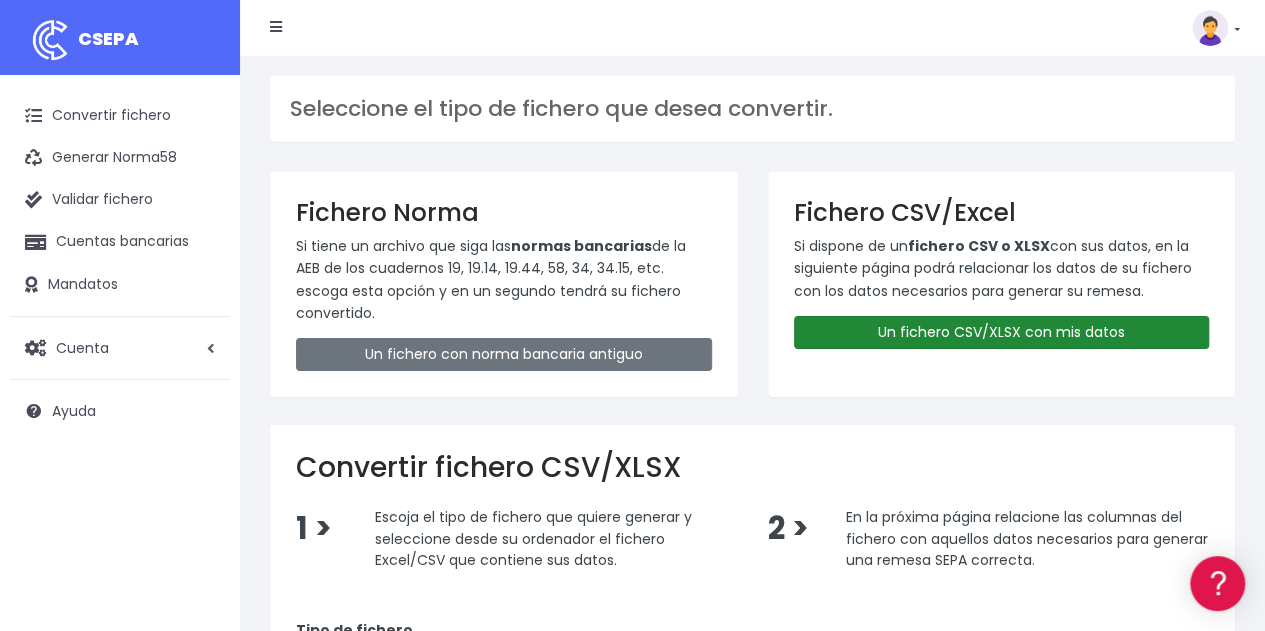 scroll, scrollTop: 440, scrollLeft: 0, axis: vertical 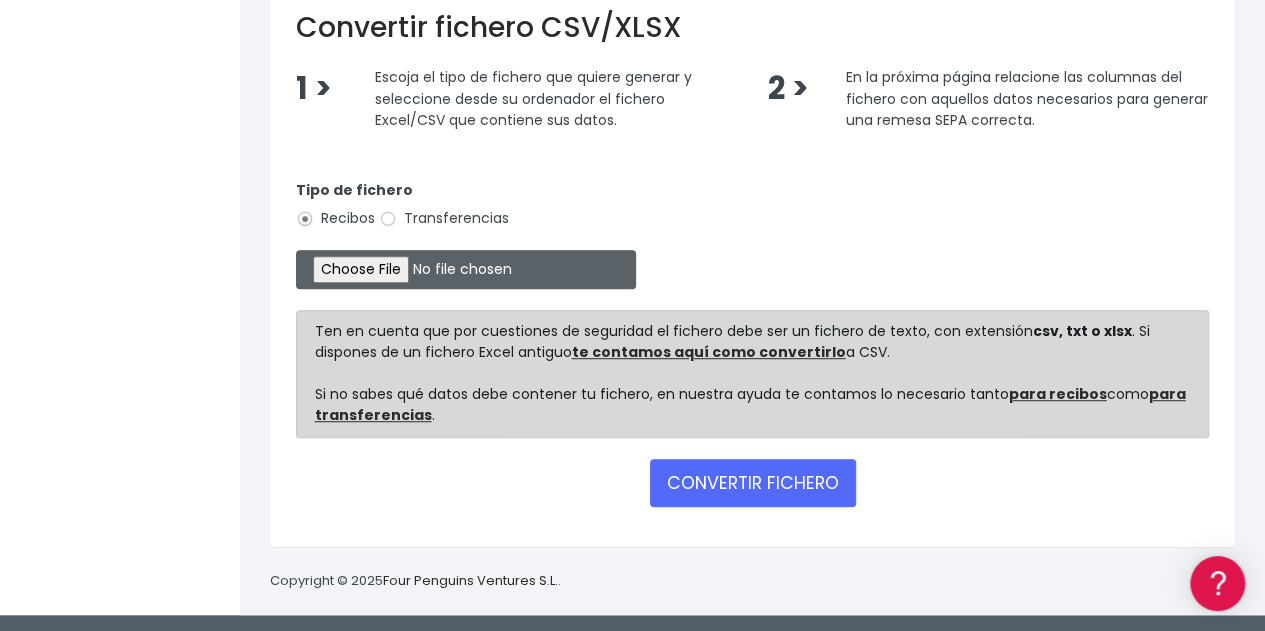 click at bounding box center (466, 269) 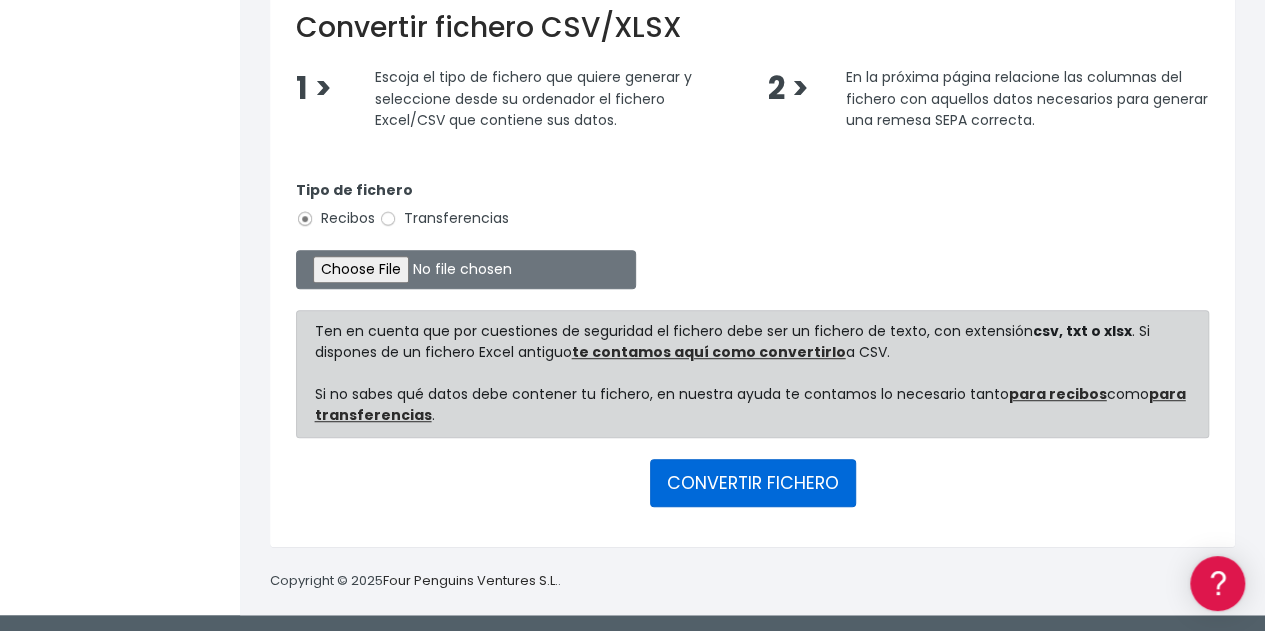click on "CONVERTIR FICHERO" at bounding box center [753, 483] 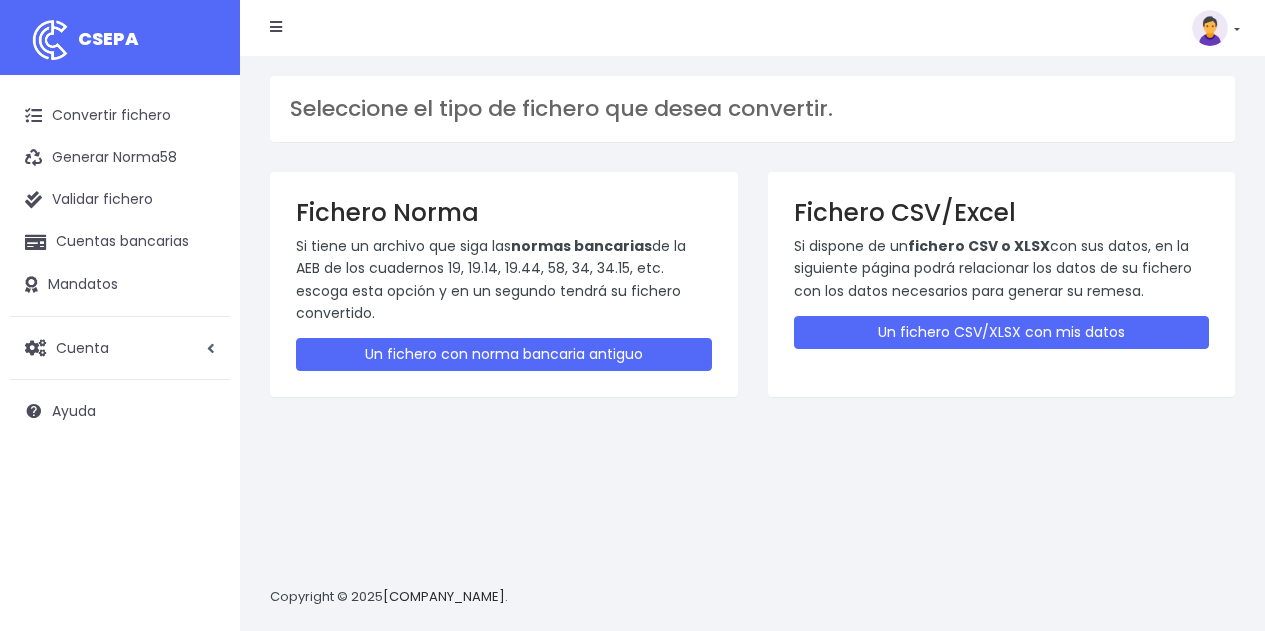 scroll, scrollTop: 0, scrollLeft: 0, axis: both 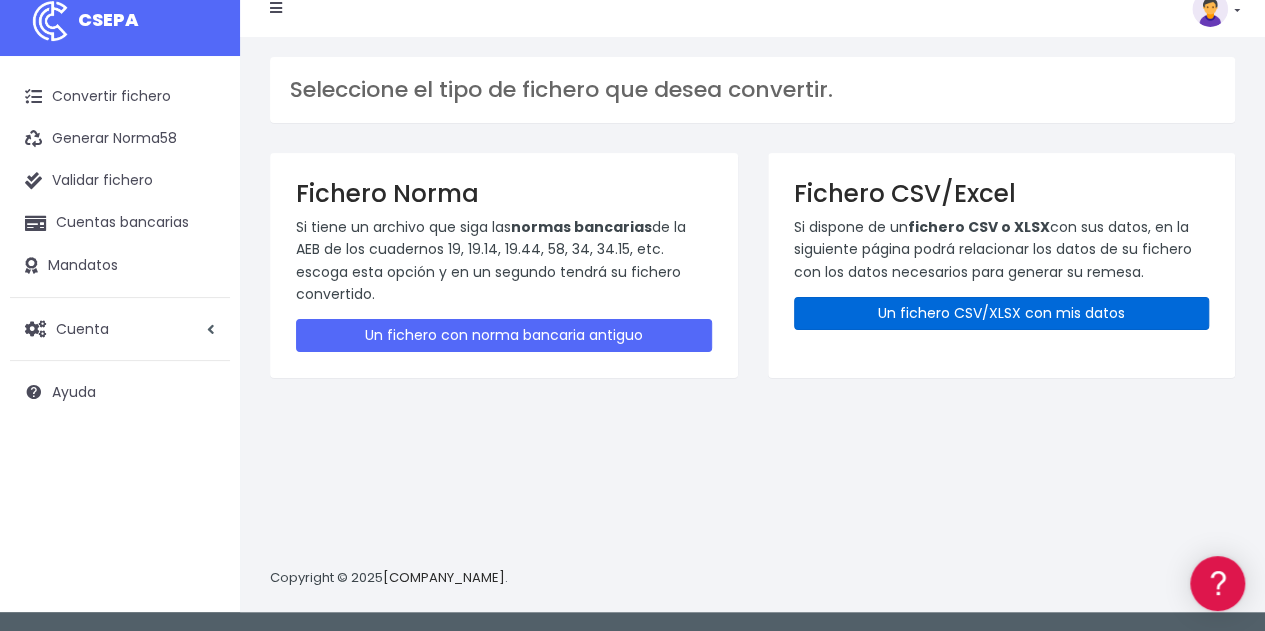 click on "Un fichero CSV/XLSX con mis datos" at bounding box center (1002, 313) 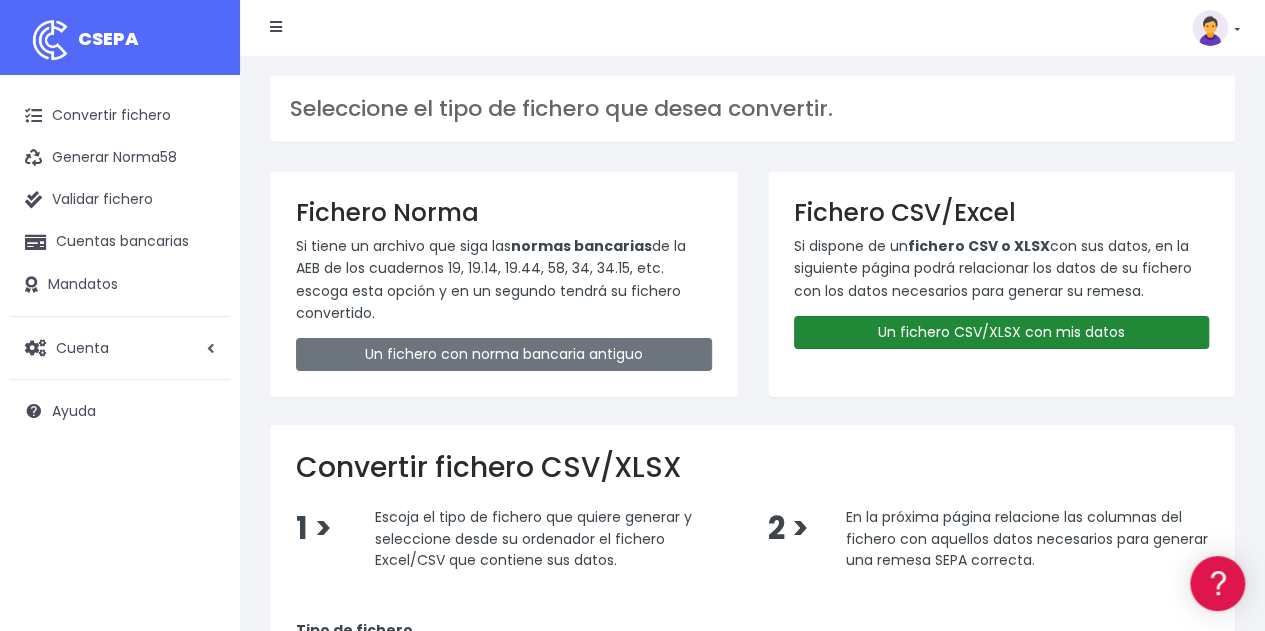 scroll, scrollTop: 0, scrollLeft: 0, axis: both 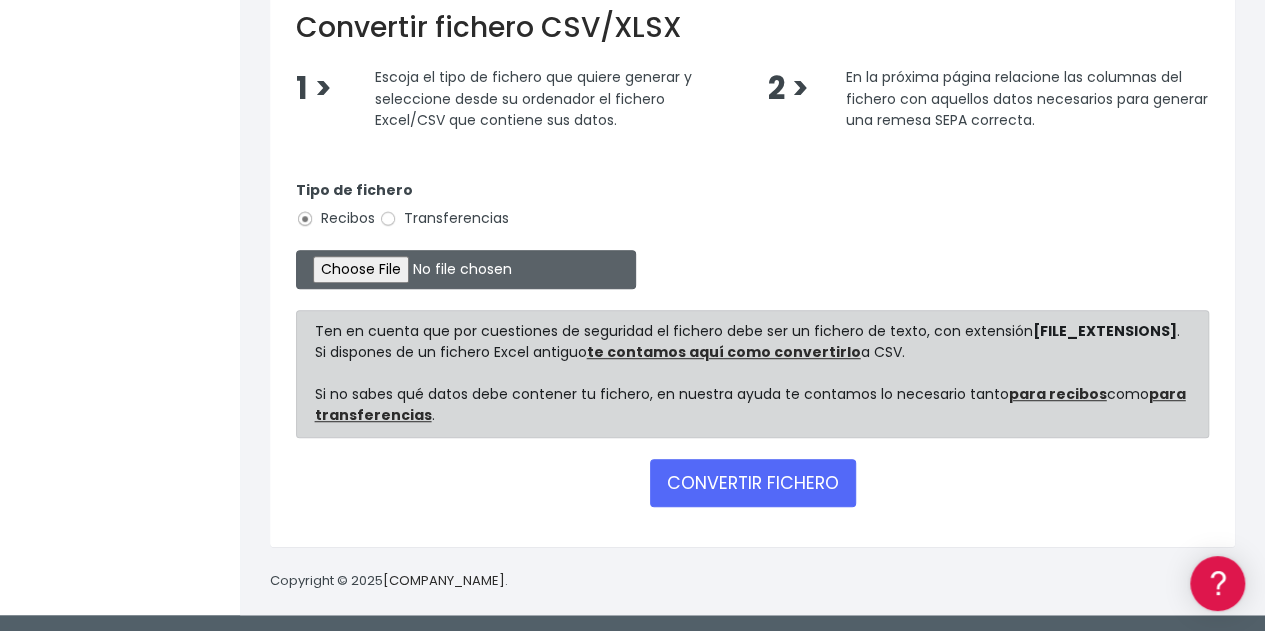 click at bounding box center [466, 269] 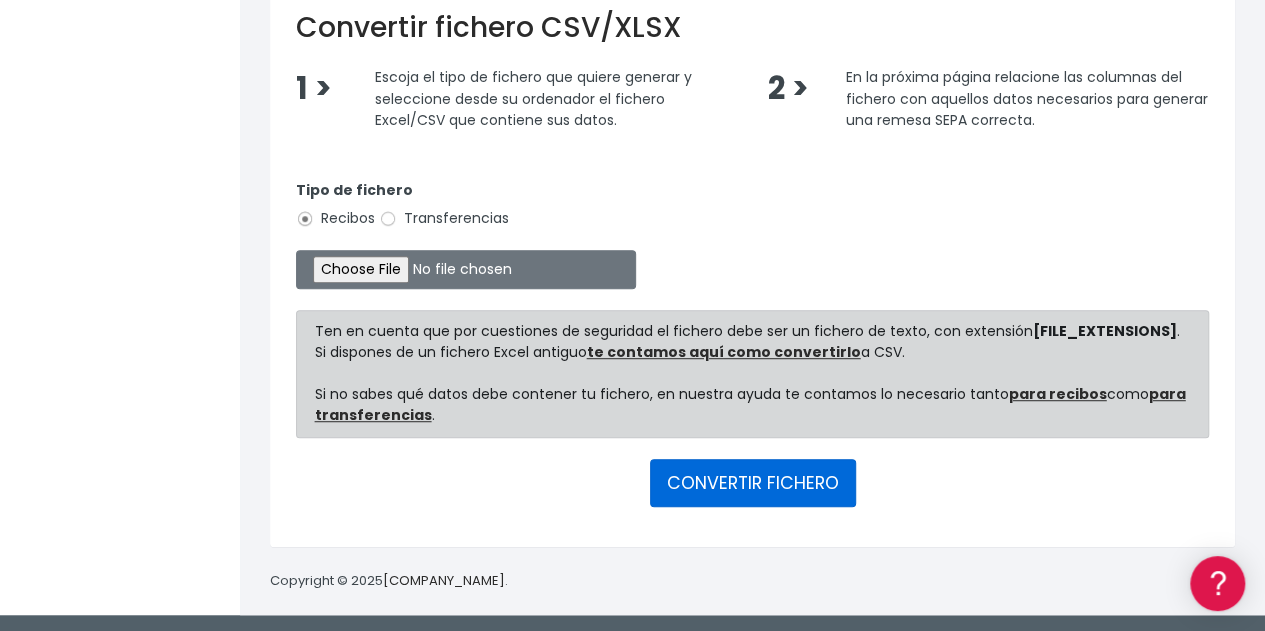 click on "CONVERTIR FICHERO" at bounding box center (753, 483) 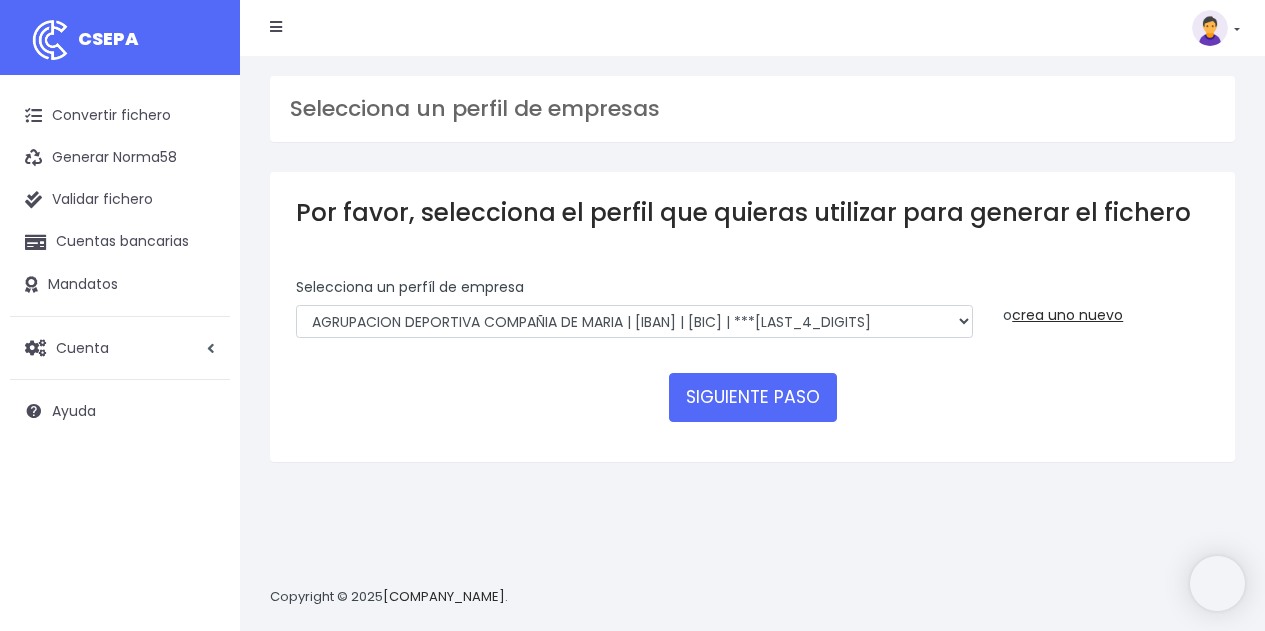 scroll, scrollTop: 0, scrollLeft: 0, axis: both 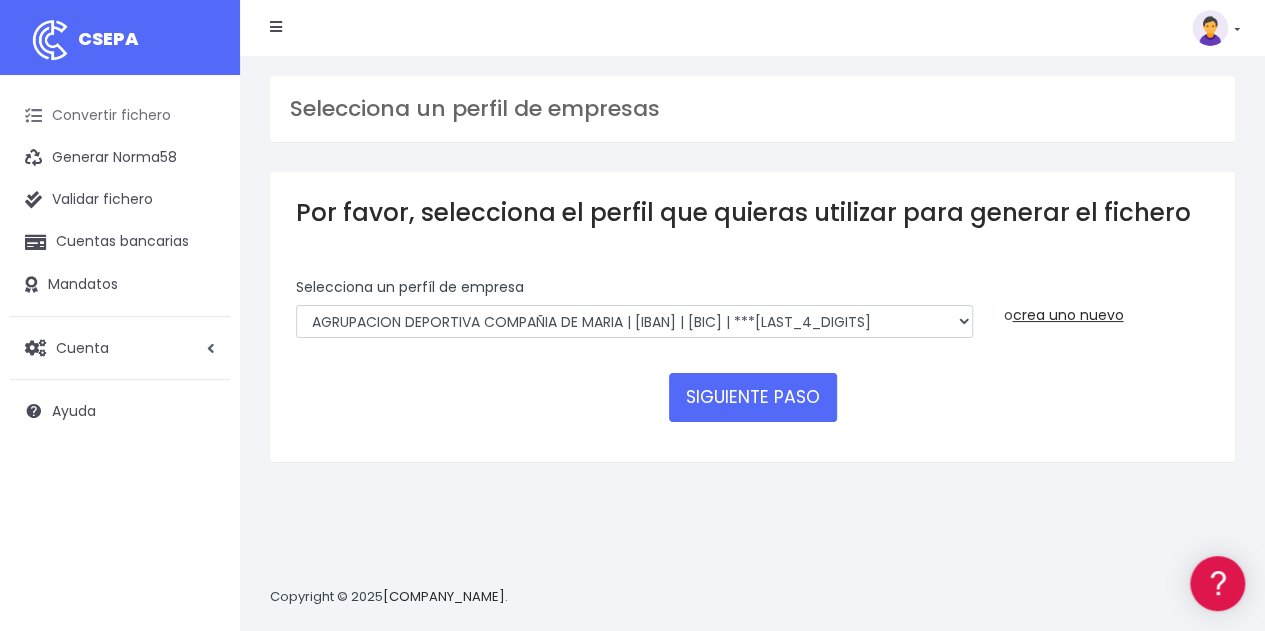 click on "Convertir fichero" at bounding box center (120, 116) 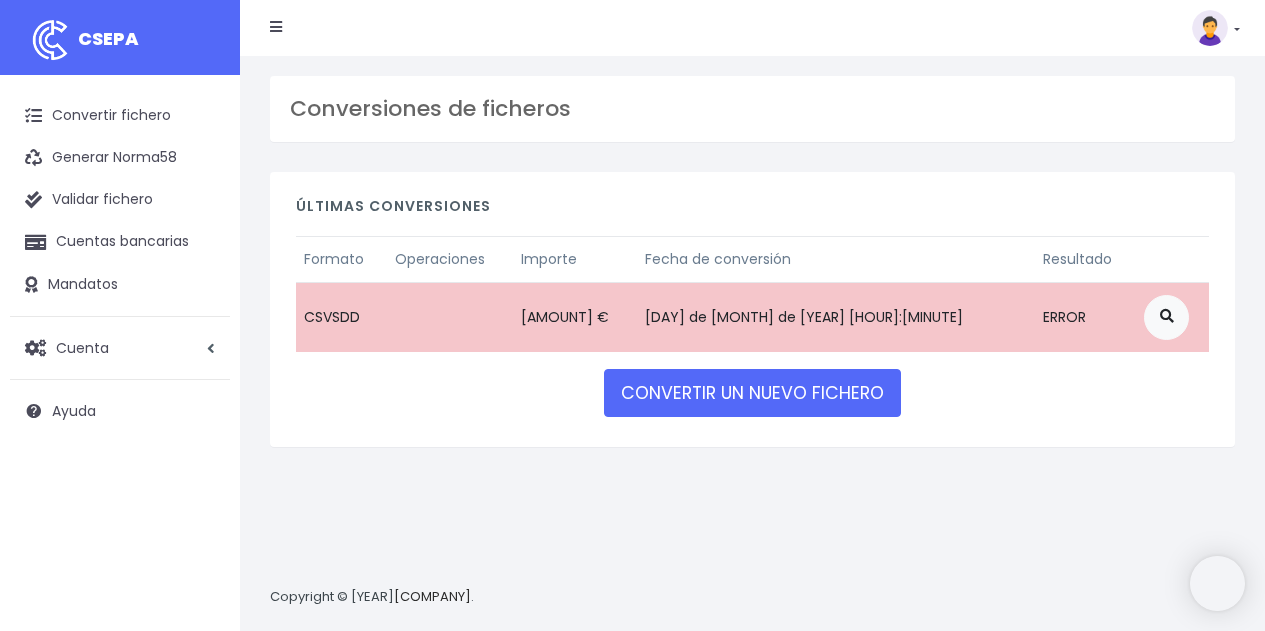 scroll, scrollTop: 0, scrollLeft: 0, axis: both 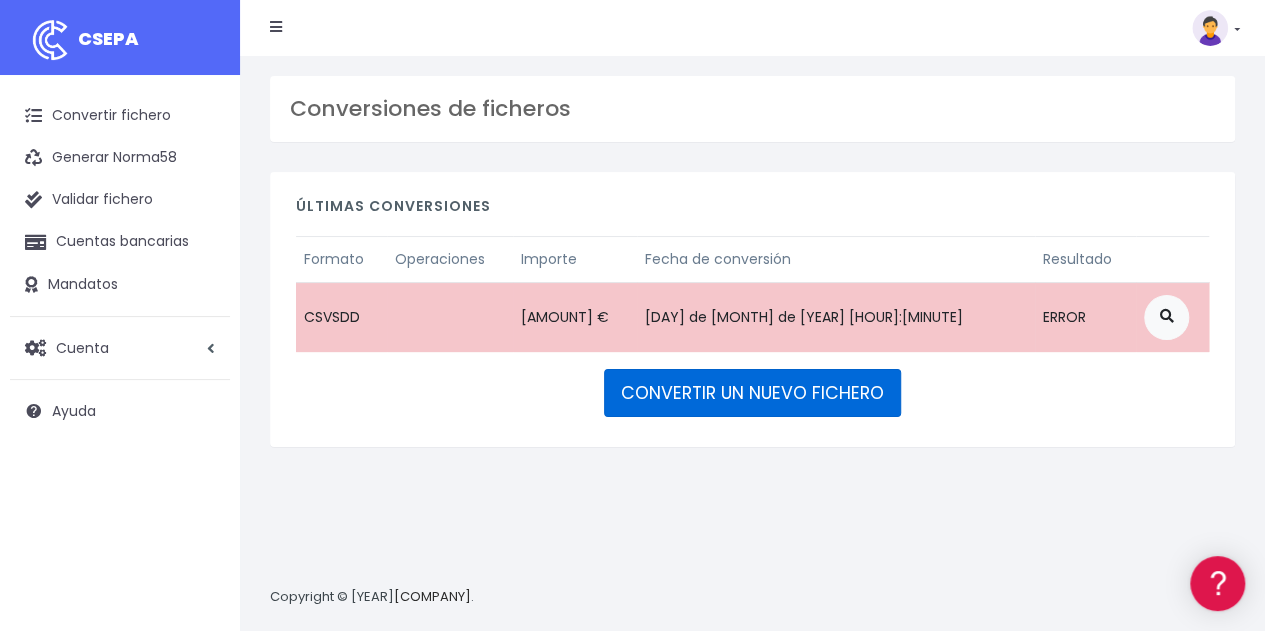 click on "CONVERTIR UN NUEVO FICHERO" at bounding box center (752, 393) 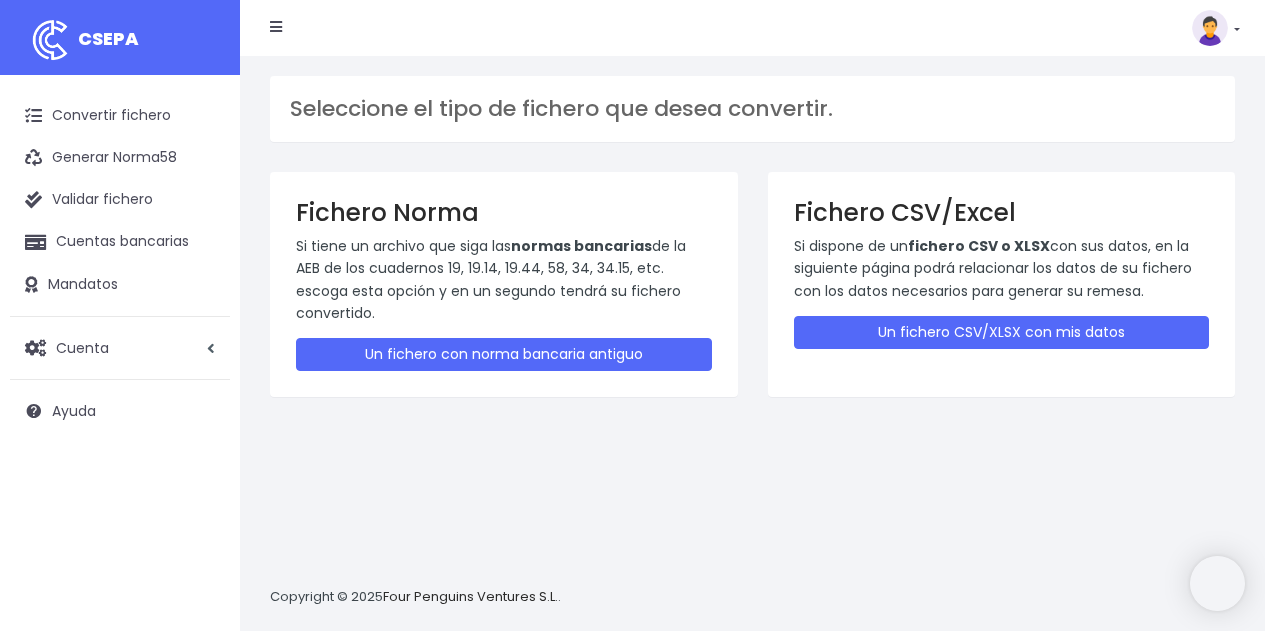 scroll, scrollTop: 0, scrollLeft: 0, axis: both 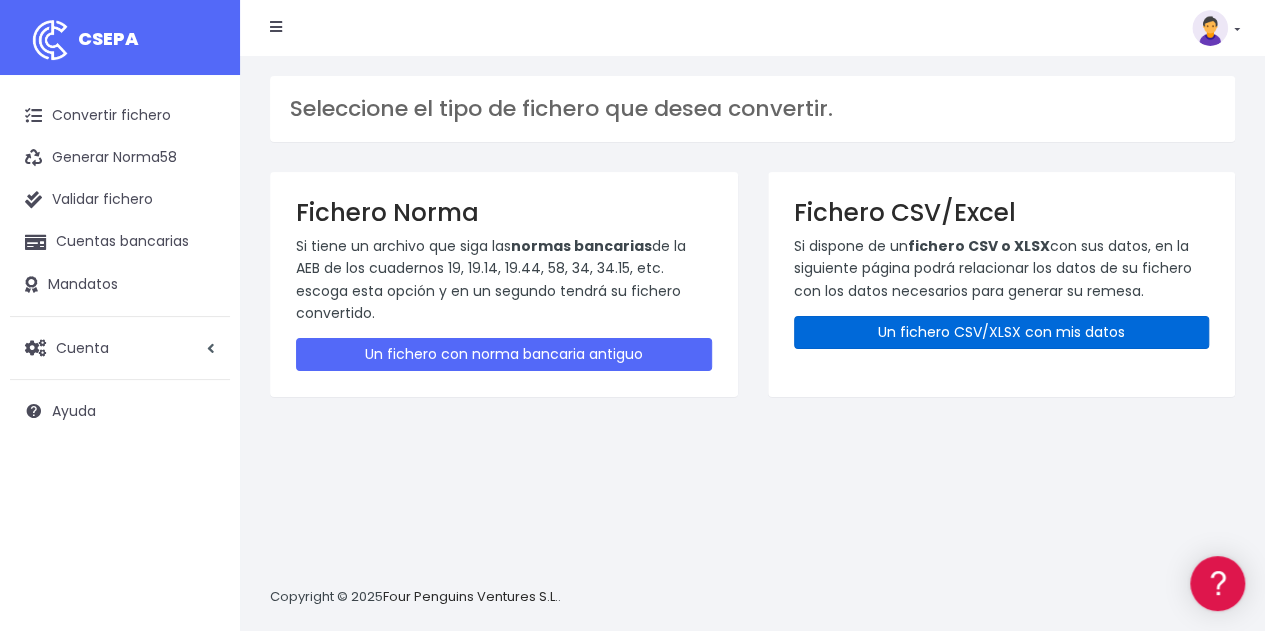 click on "Un fichero CSV/XLSX con mis datos" at bounding box center (1002, 332) 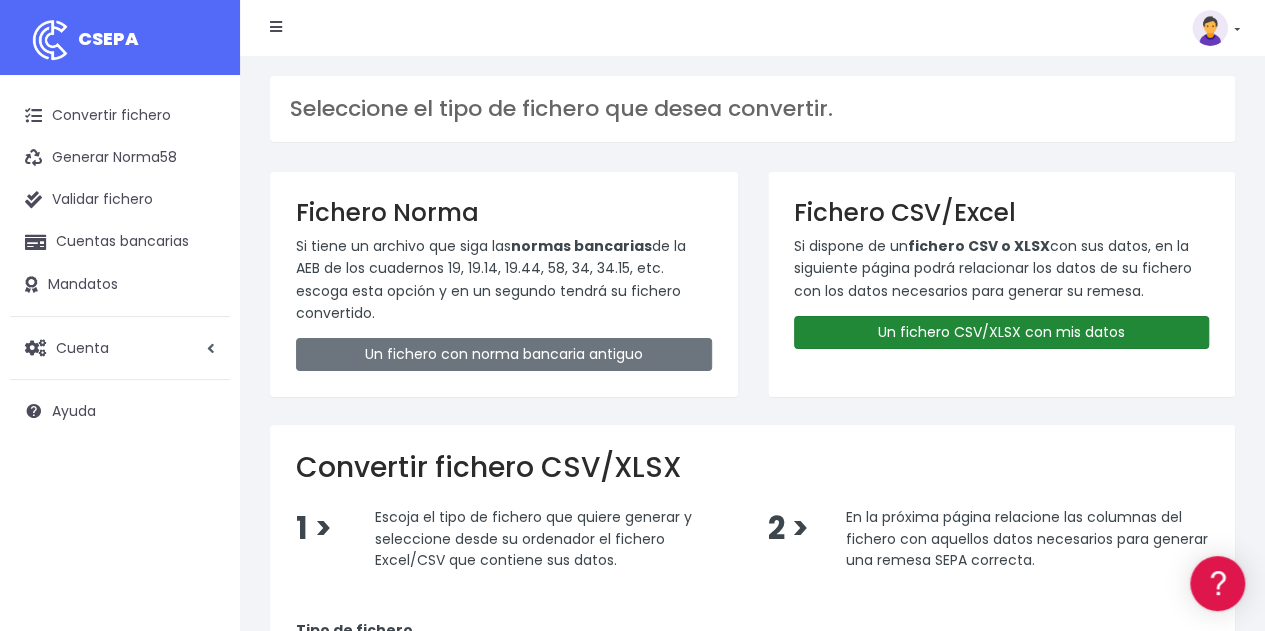 scroll, scrollTop: 440, scrollLeft: 0, axis: vertical 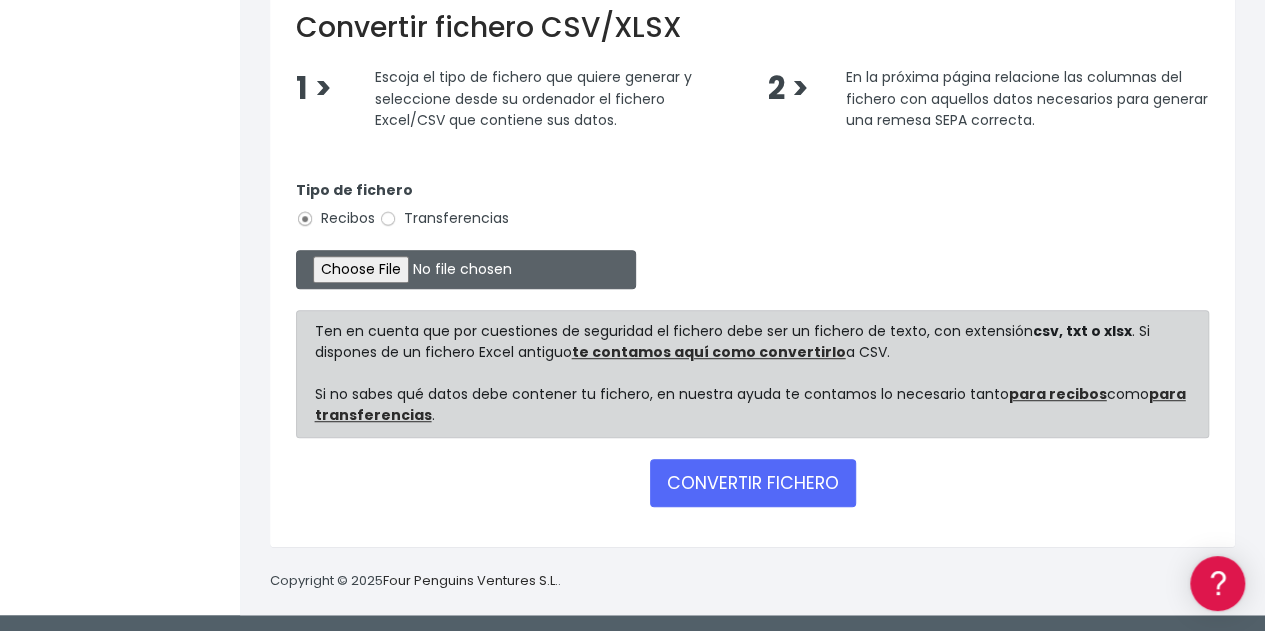 click at bounding box center [466, 269] 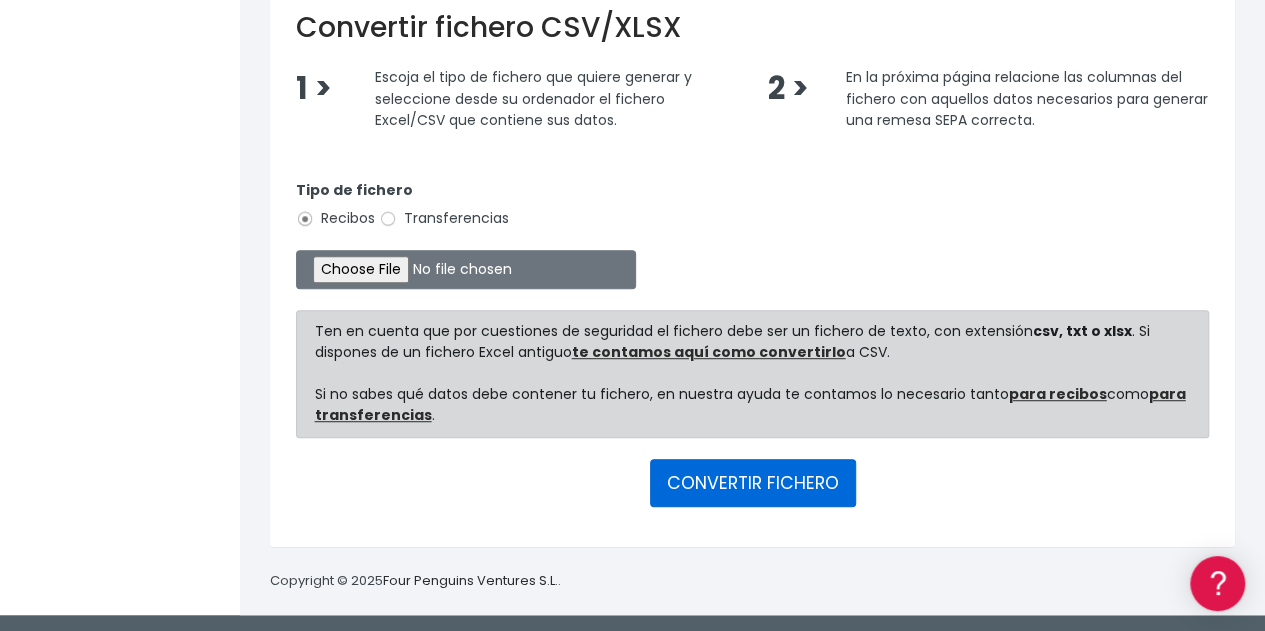 click on "CONVERTIR FICHERO" at bounding box center (753, 483) 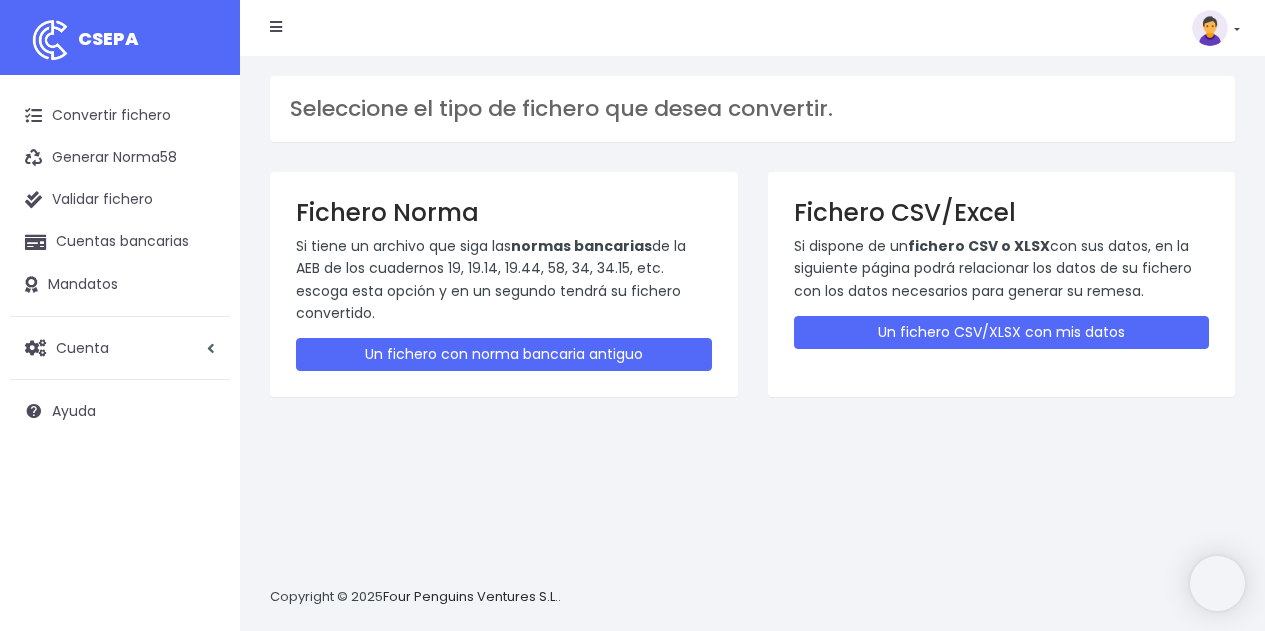 scroll, scrollTop: 0, scrollLeft: 0, axis: both 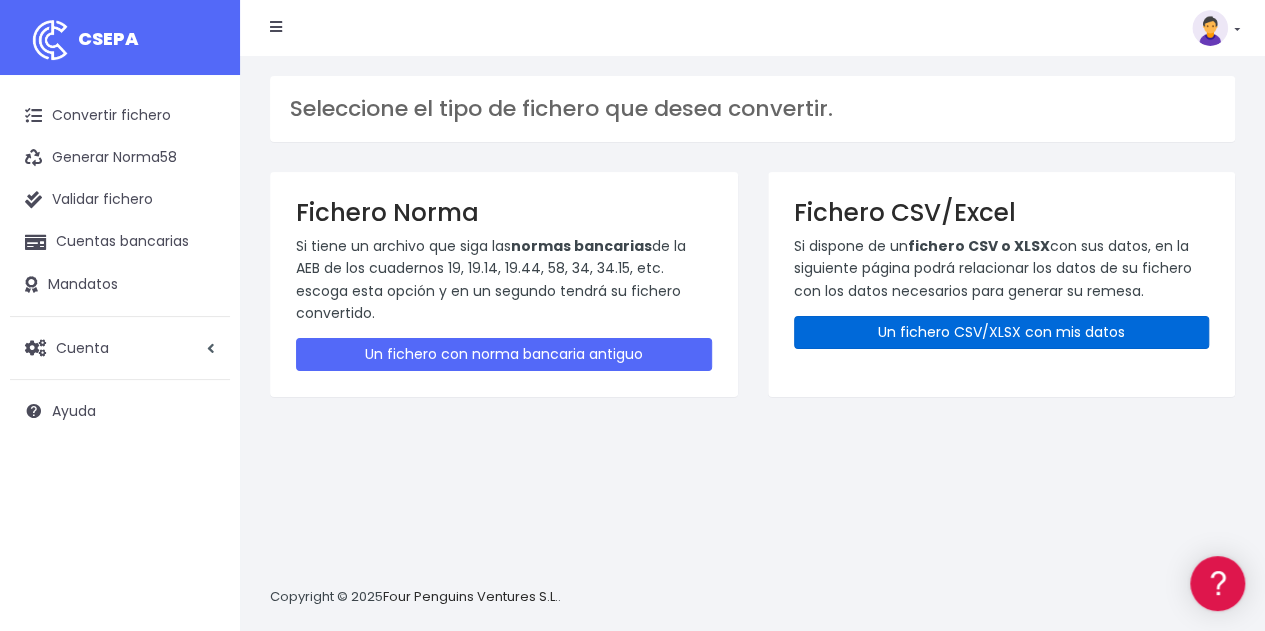 click on "Un fichero CSV/XLSX con mis datos" at bounding box center [1002, 332] 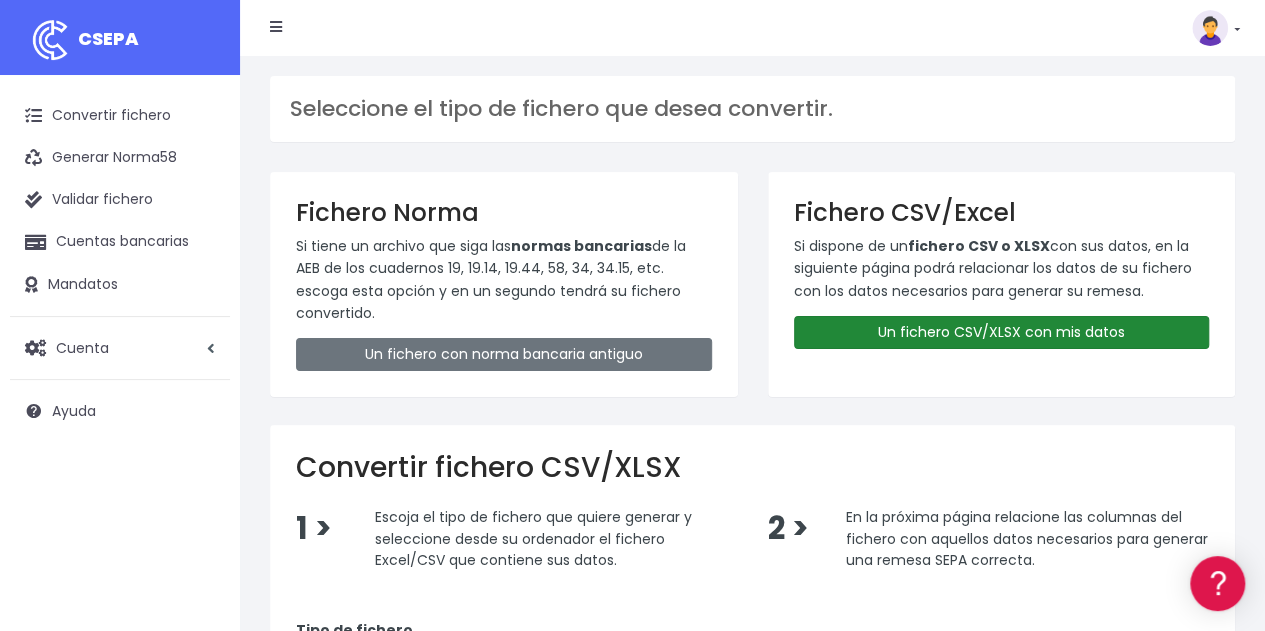 scroll, scrollTop: 440, scrollLeft: 0, axis: vertical 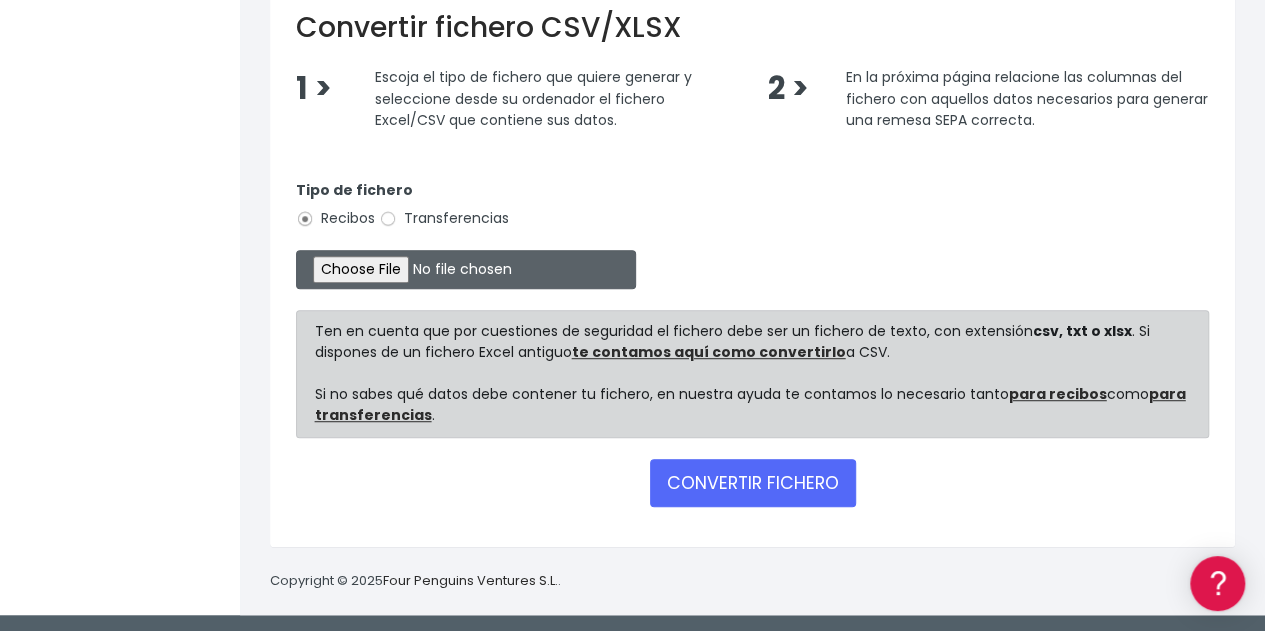 click at bounding box center [466, 269] 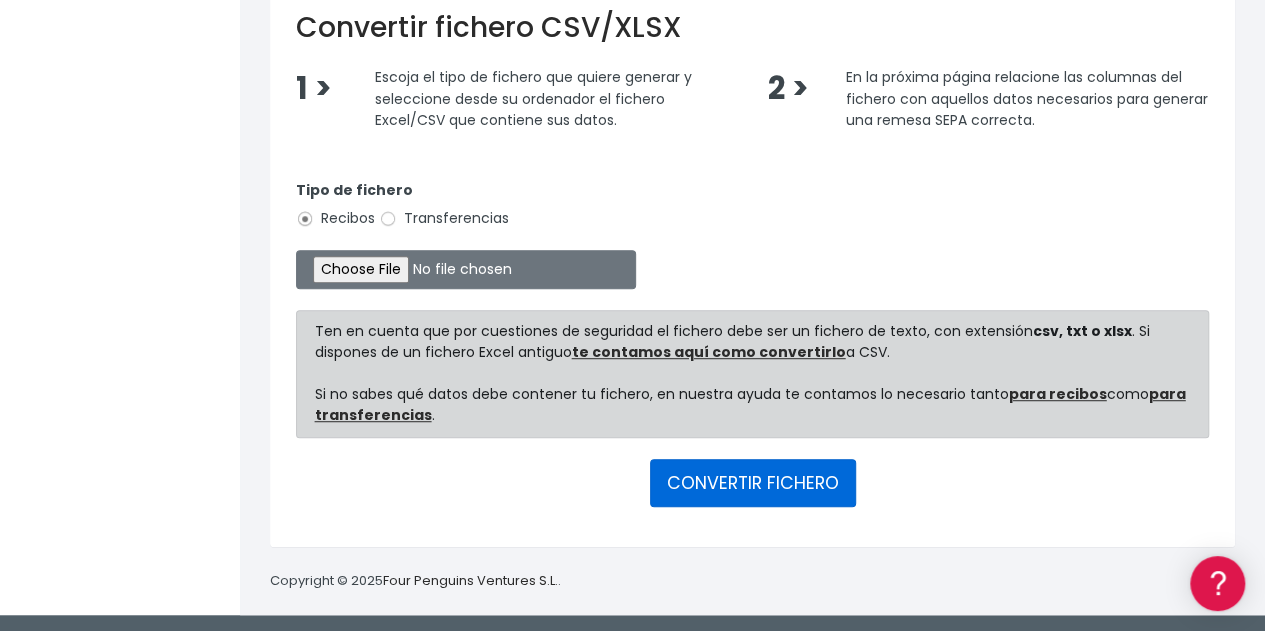 click on "CONVERTIR FICHERO" at bounding box center (753, 483) 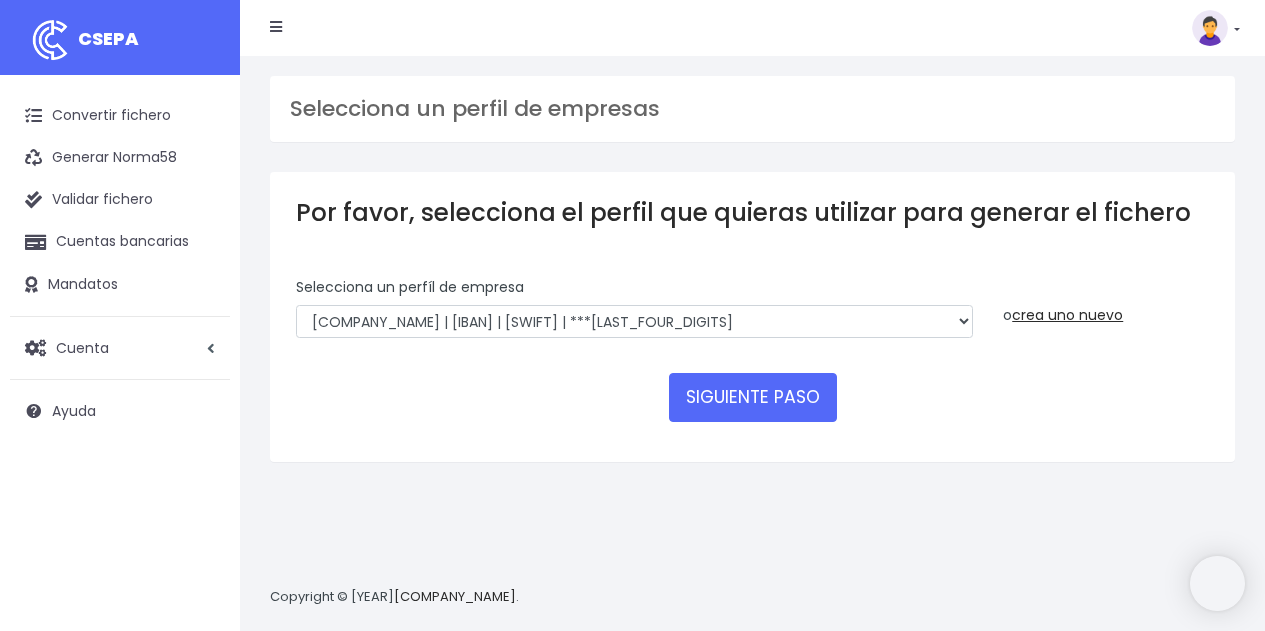 scroll, scrollTop: 0, scrollLeft: 0, axis: both 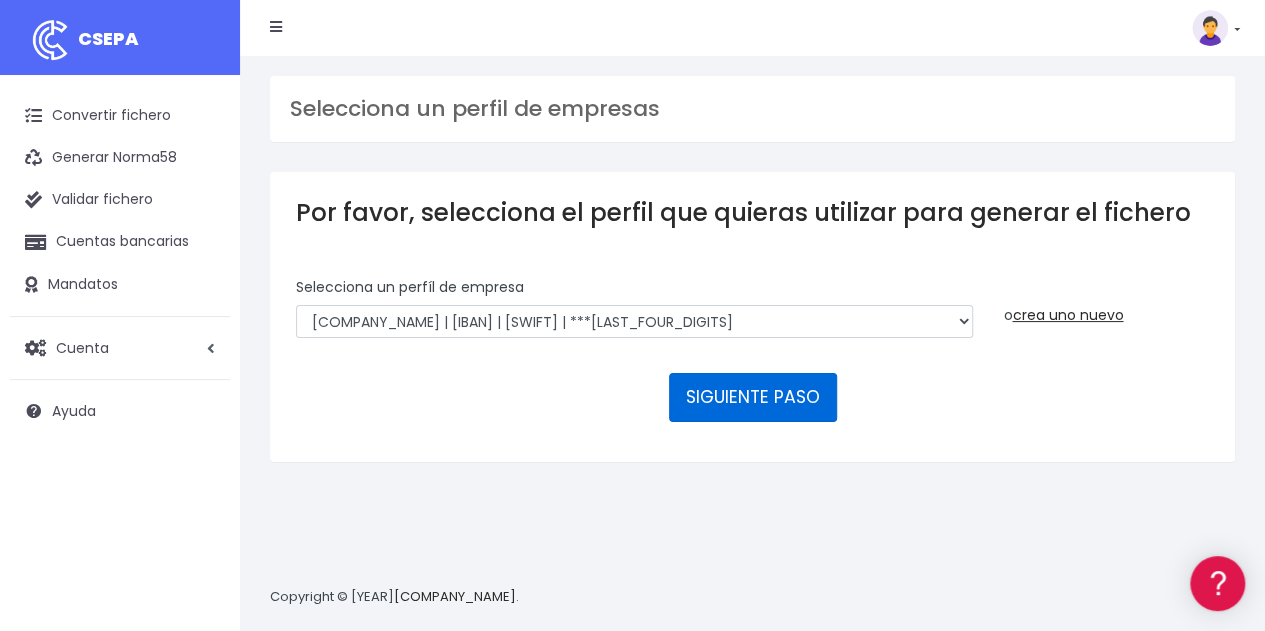 click on "SIGUIENTE PASO" at bounding box center [753, 397] 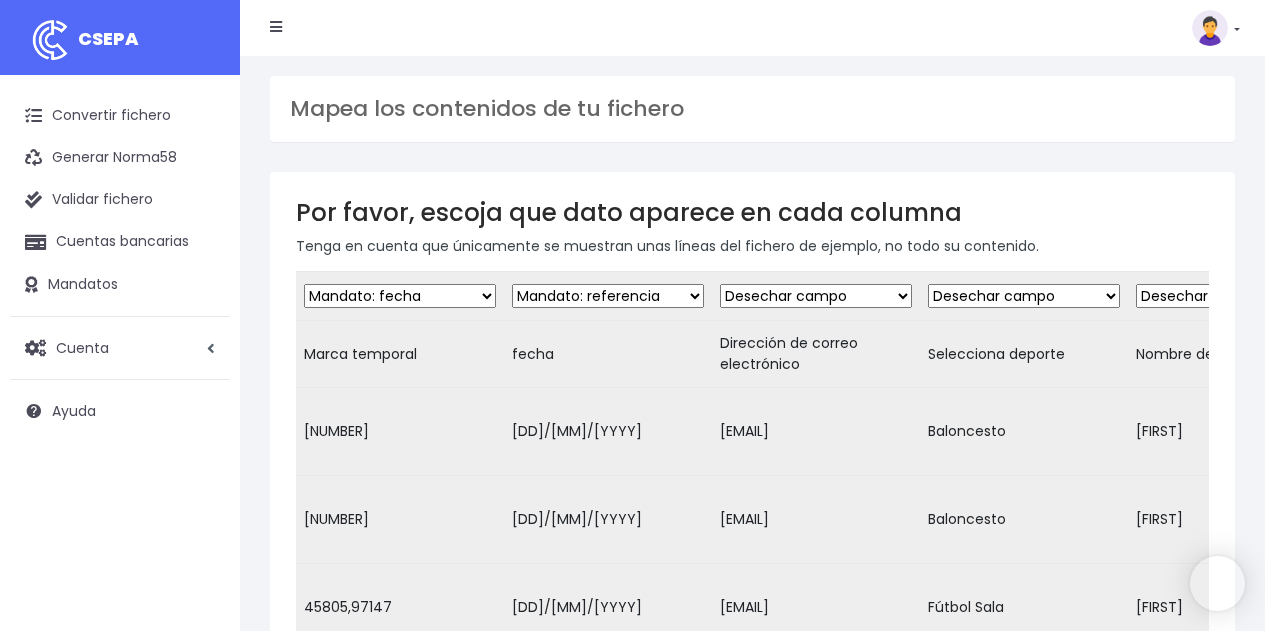 scroll, scrollTop: 0, scrollLeft: 0, axis: both 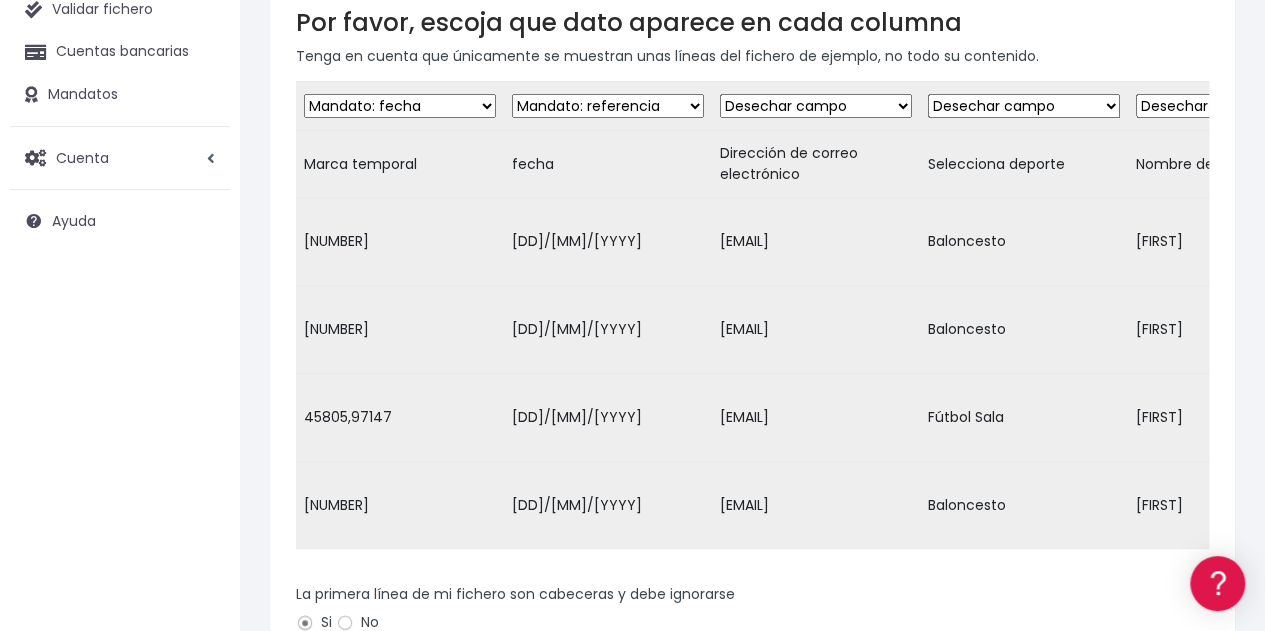 click on "Desechar campo
Cliente: nombre
Cliente: DNI
Cliente: Email
Cliente: Dirección
Cliente: referencia
Cuenta bancaria: BIC
Cuenta bancaria: IBAN
Cuenta bancaria: CC
Mandato: referencia
Mandato: fecha
Adeudo: referencia
Adeudo: importe
Adeudo: fecha de cargo
Adeudo: descripción" at bounding box center [400, 106] 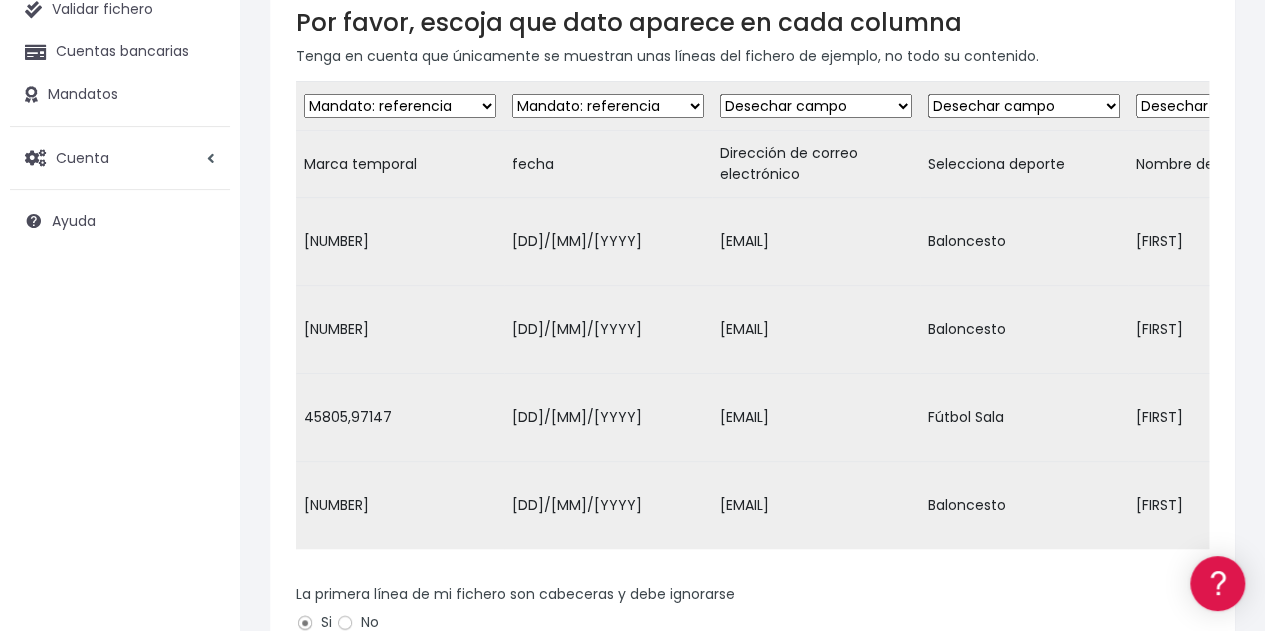click on "Desechar campo
Cliente: nombre
Cliente: DNI
Cliente: Email
Cliente: Dirección
Cliente: referencia
Cuenta bancaria: BIC
Cuenta bancaria: IBAN
Cuenta bancaria: CC
Mandato: referencia
Mandato: fecha
Adeudo: referencia
Adeudo: importe
Adeudo: fecha de cargo
Adeudo: descripción" at bounding box center [400, 106] 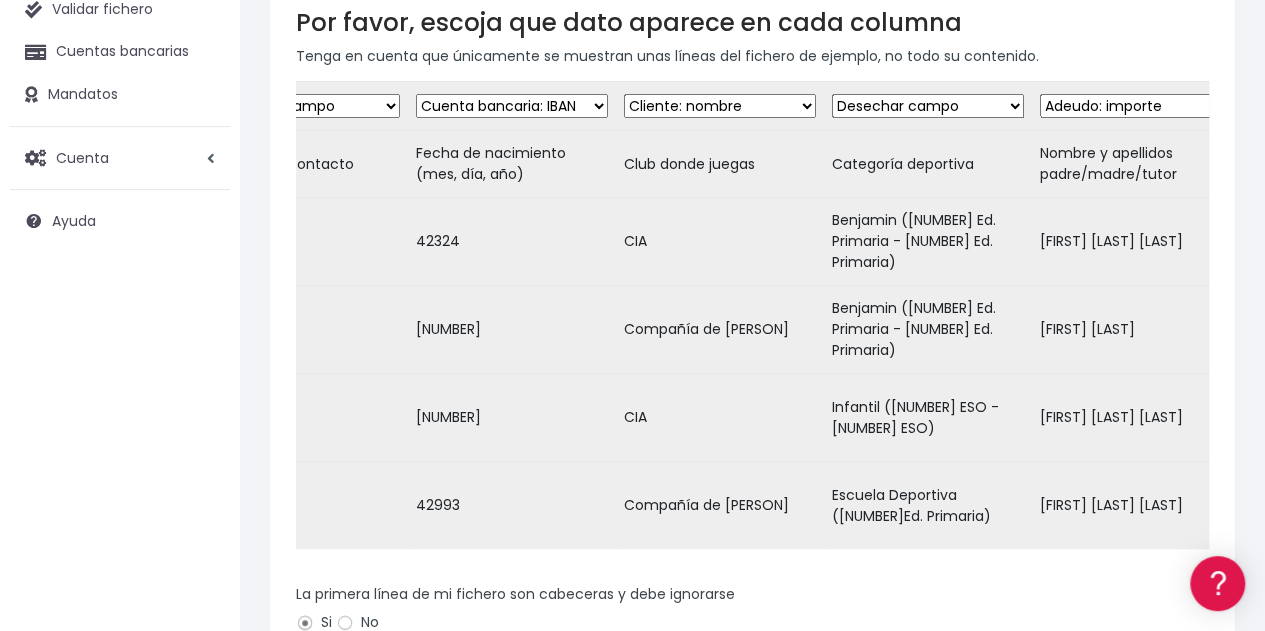 scroll, scrollTop: 0, scrollLeft: 1128, axis: horizontal 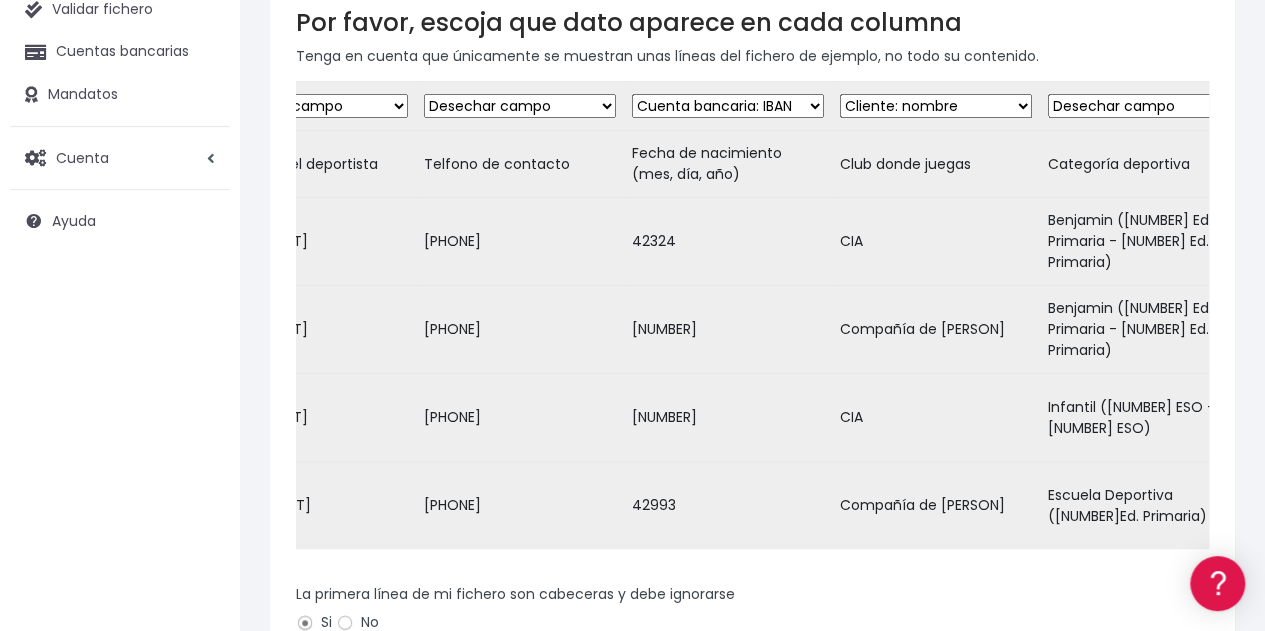 click on "Desechar campo
Cliente: nombre
Cliente: DNI
Cliente: Email
Cliente: Dirección
Cliente: referencia
Cuenta bancaria: BIC
Cuenta bancaria: IBAN
Cuenta bancaria: CC
Mandato: referencia
Mandato: fecha
Adeudo: referencia
Adeudo: importe
Adeudo: fecha de cargo
Adeudo: descripción" at bounding box center [728, 106] 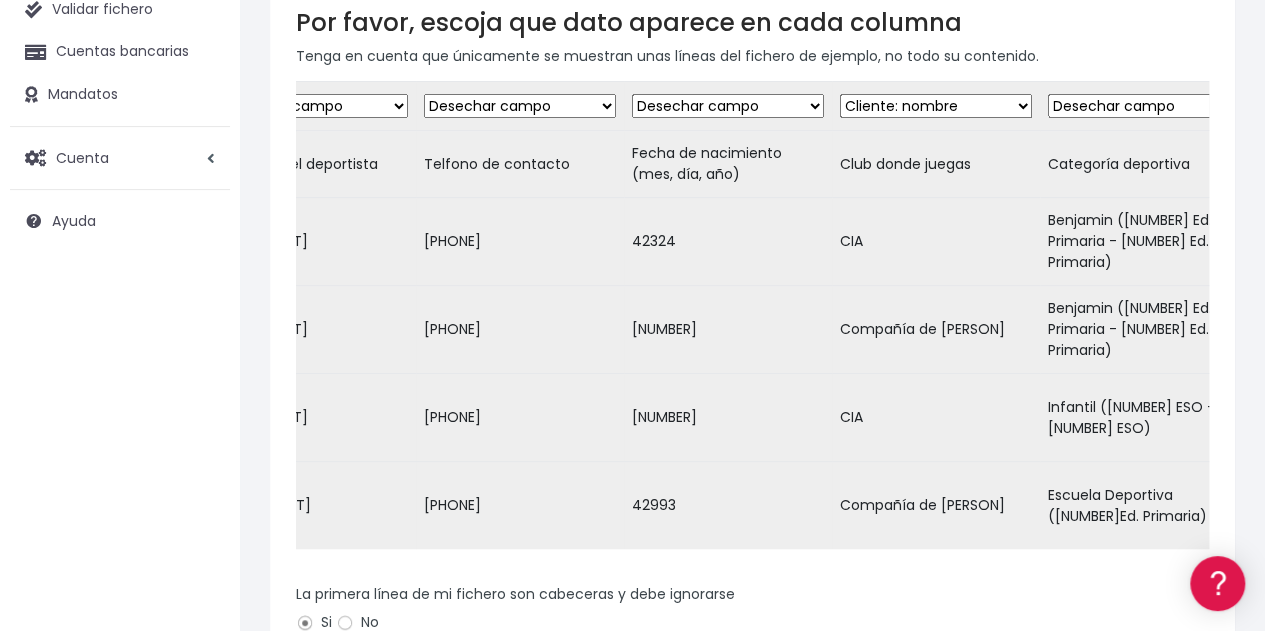 click on "Desechar campo
Cliente: nombre
Cliente: DNI
Cliente: Email
Cliente: Dirección
Cliente: referencia
Cuenta bancaria: BIC
Cuenta bancaria: IBAN
Cuenta bancaria: CC
Mandato: referencia
Mandato: fecha
Adeudo: referencia
Adeudo: importe
Adeudo: fecha de cargo
Adeudo: descripción" at bounding box center (728, 106) 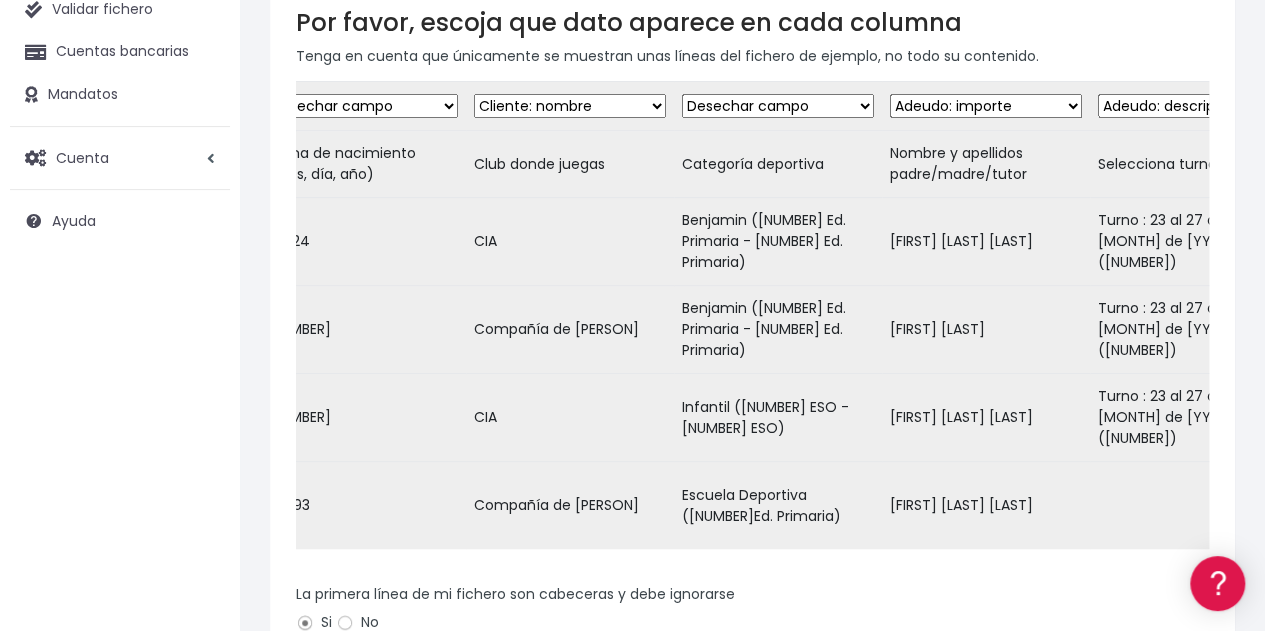 scroll, scrollTop: 0, scrollLeft: 1514, axis: horizontal 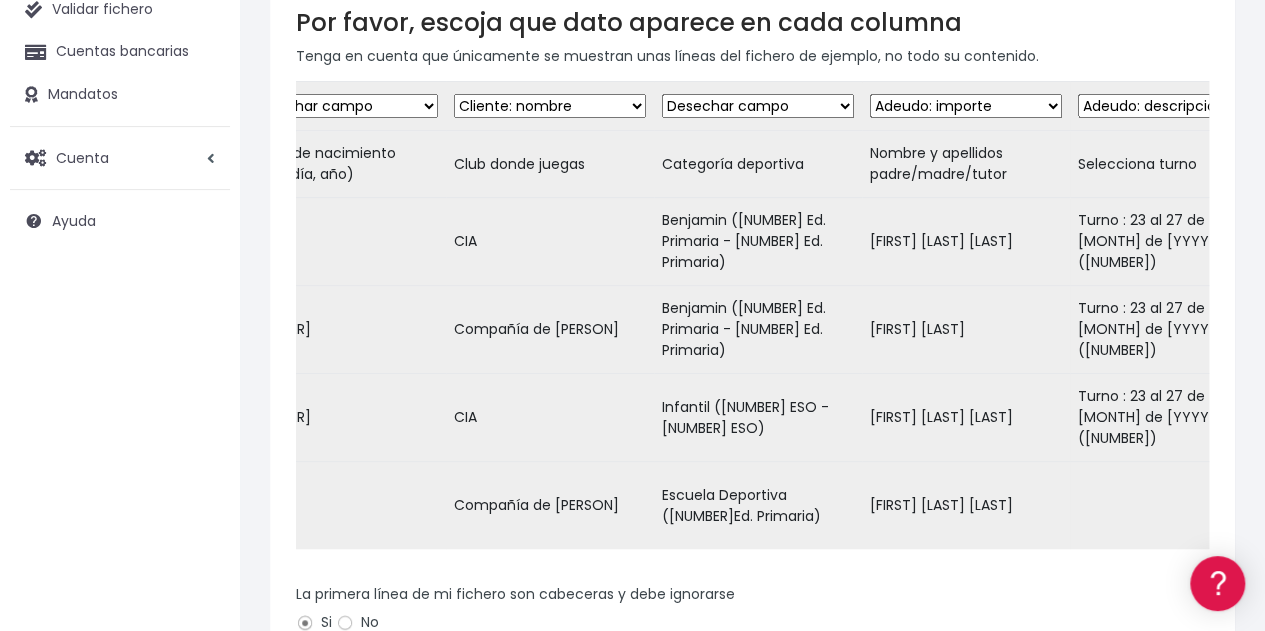 click on "Desechar campo
Cliente: nombre
Cliente: DNI
Cliente: Email
Cliente: Dirección
Cliente: referencia
Cuenta bancaria: BIC
Cuenta bancaria: IBAN
Cuenta bancaria: CC
Mandato: referencia
Mandato: fecha
Adeudo: referencia
Adeudo: importe
Adeudo: fecha de cargo
Adeudo: descripción" at bounding box center [966, 106] 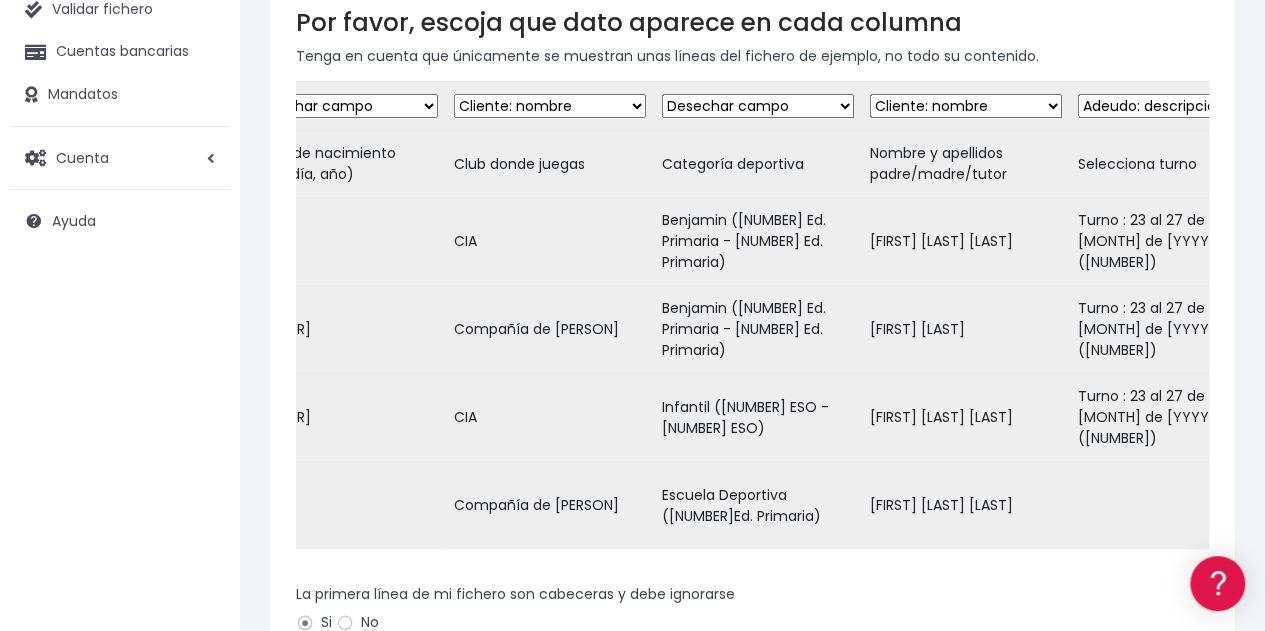 click on "Desechar campo
Cliente: nombre
Cliente: DNI
Cliente: Email
Cliente: Dirección
Cliente: referencia
Cuenta bancaria: BIC
Cuenta bancaria: IBAN
Cuenta bancaria: CC
Mandato: referencia
Mandato: fecha
Adeudo: referencia
Adeudo: importe
Adeudo: fecha de cargo
Adeudo: descripción" at bounding box center [966, 106] 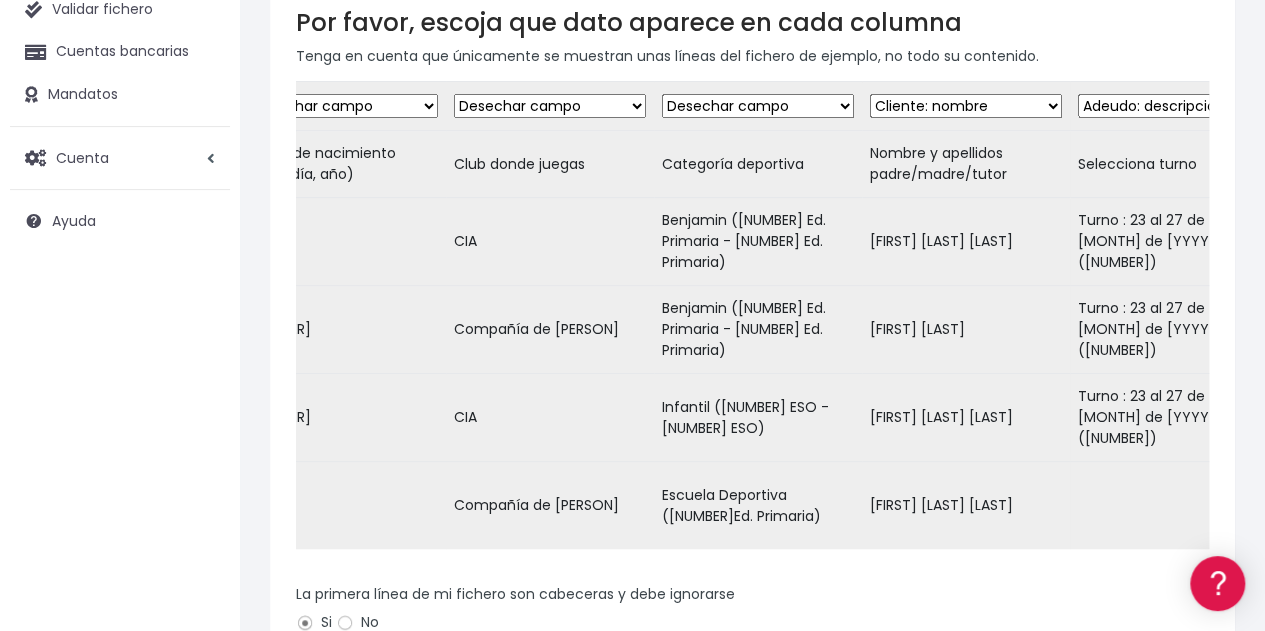 click on "Desechar campo
Cliente: nombre
Cliente: DNI
Cliente: Email
Cliente: Dirección
Cliente: referencia
Cuenta bancaria: BIC
Cuenta bancaria: IBAN
Cuenta bancaria: CC
Mandato: referencia
Mandato: fecha
Adeudo: referencia
Adeudo: importe
Adeudo: fecha de cargo
Adeudo: descripción" at bounding box center (550, 106) 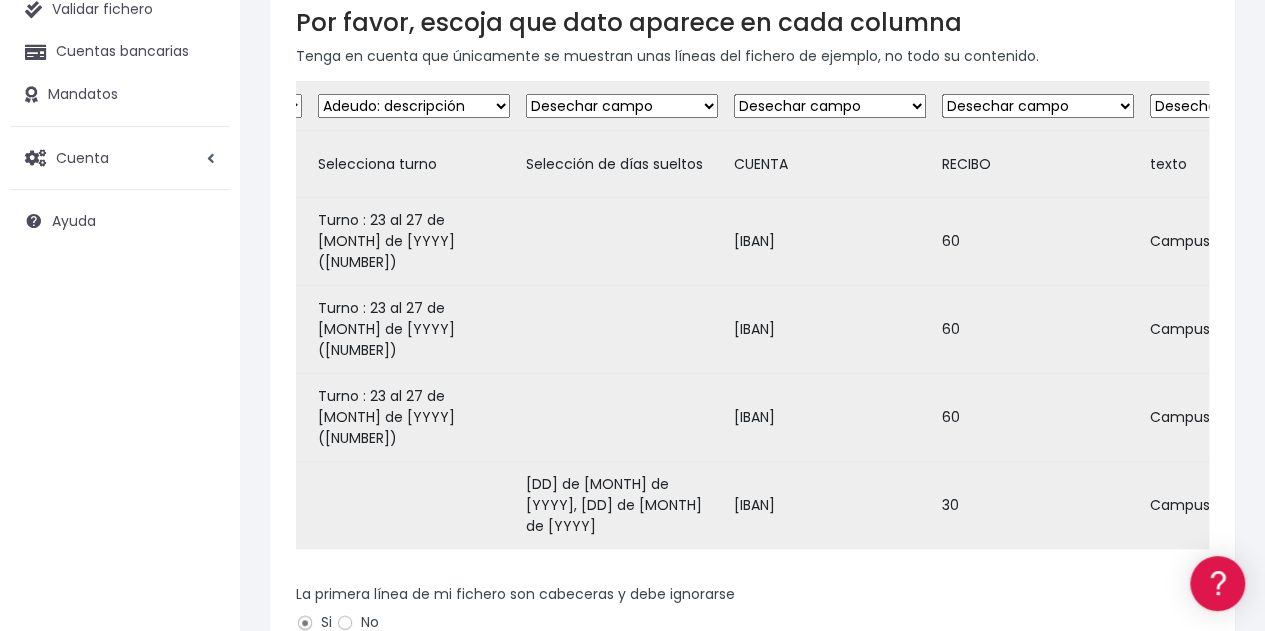 scroll, scrollTop: 0, scrollLeft: 2277, axis: horizontal 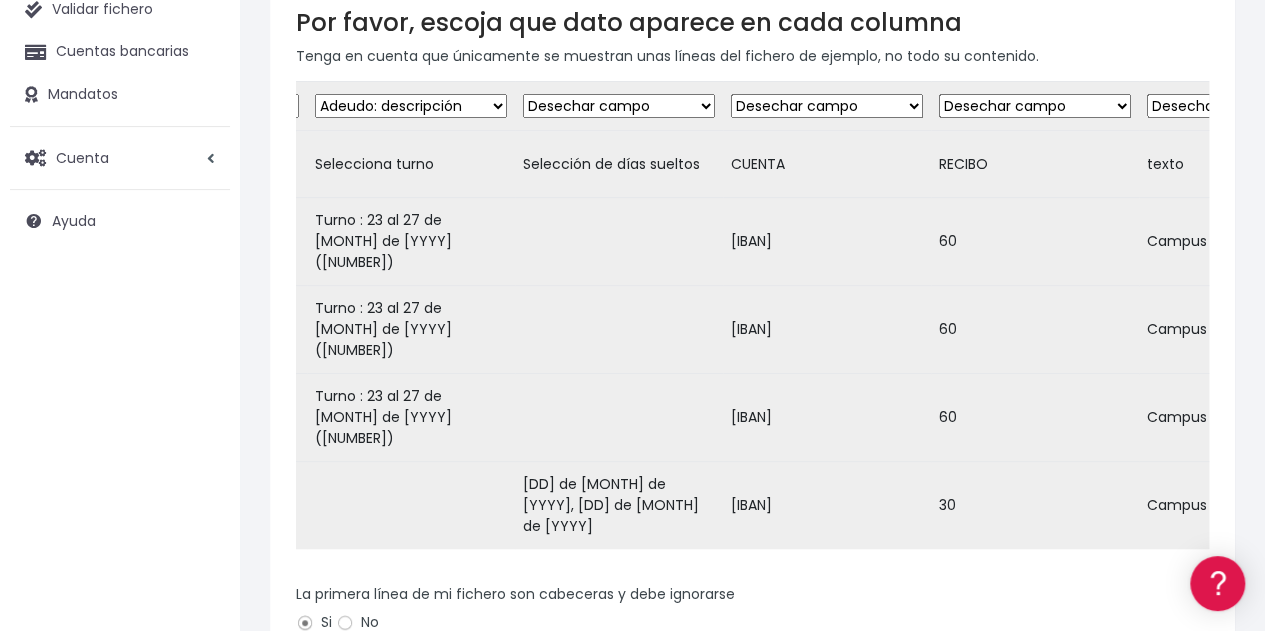 click on "Desechar campo
Cliente: nombre
Cliente: DNI
Cliente: Email
Cliente: Dirección
Cliente: referencia
Cuenta bancaria: BIC
Cuenta bancaria: IBAN
Cuenta bancaria: CC
Mandato: referencia
Mandato: fecha
Adeudo: referencia
Adeudo: importe
Adeudo: fecha de cargo
Adeudo: descripción" at bounding box center (411, 106) 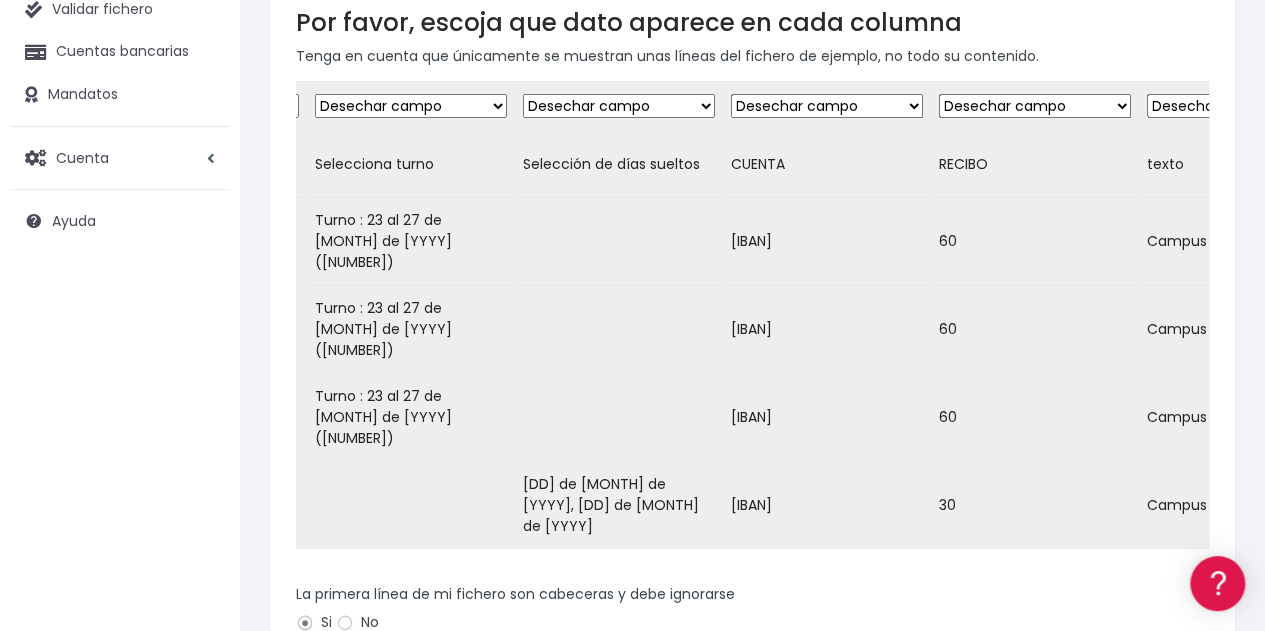 click on "Desechar campo
Cliente: nombre
Cliente: DNI
Cliente: Email
Cliente: Dirección
Cliente: referencia
Cuenta bancaria: BIC
Cuenta bancaria: IBAN
Cuenta bancaria: CC
Mandato: referencia
Mandato: fecha
Adeudo: referencia
Adeudo: importe
Adeudo: fecha de cargo
Adeudo: descripción" at bounding box center (619, 106) 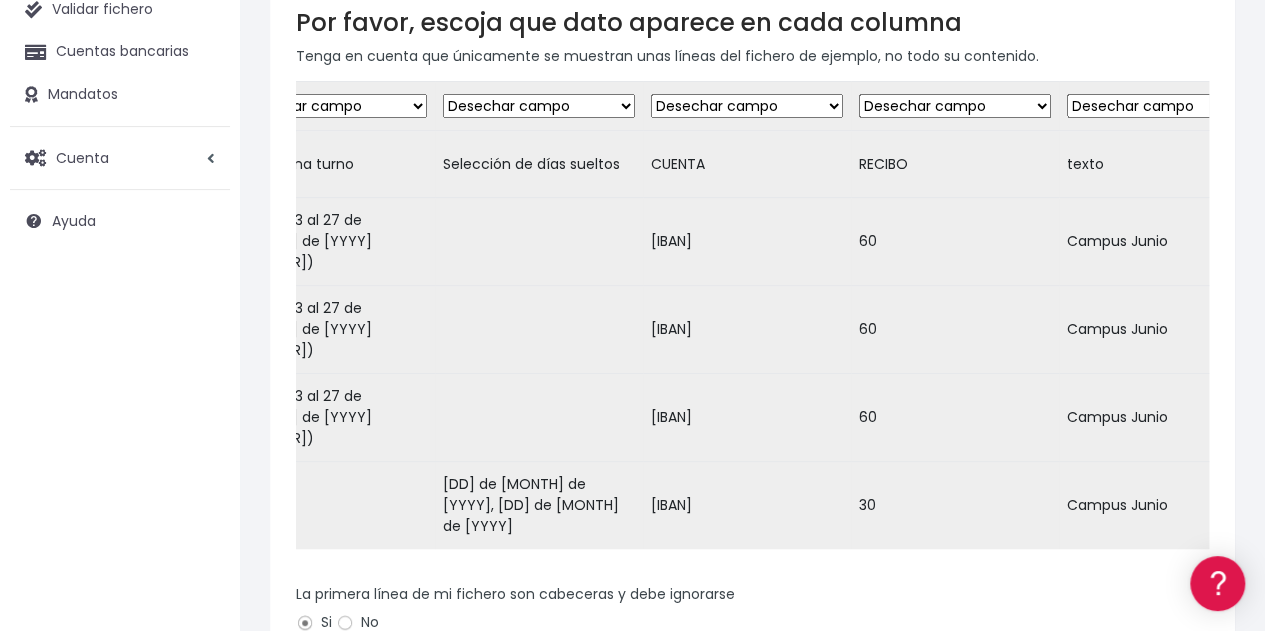 scroll, scrollTop: 0, scrollLeft: 2397, axis: horizontal 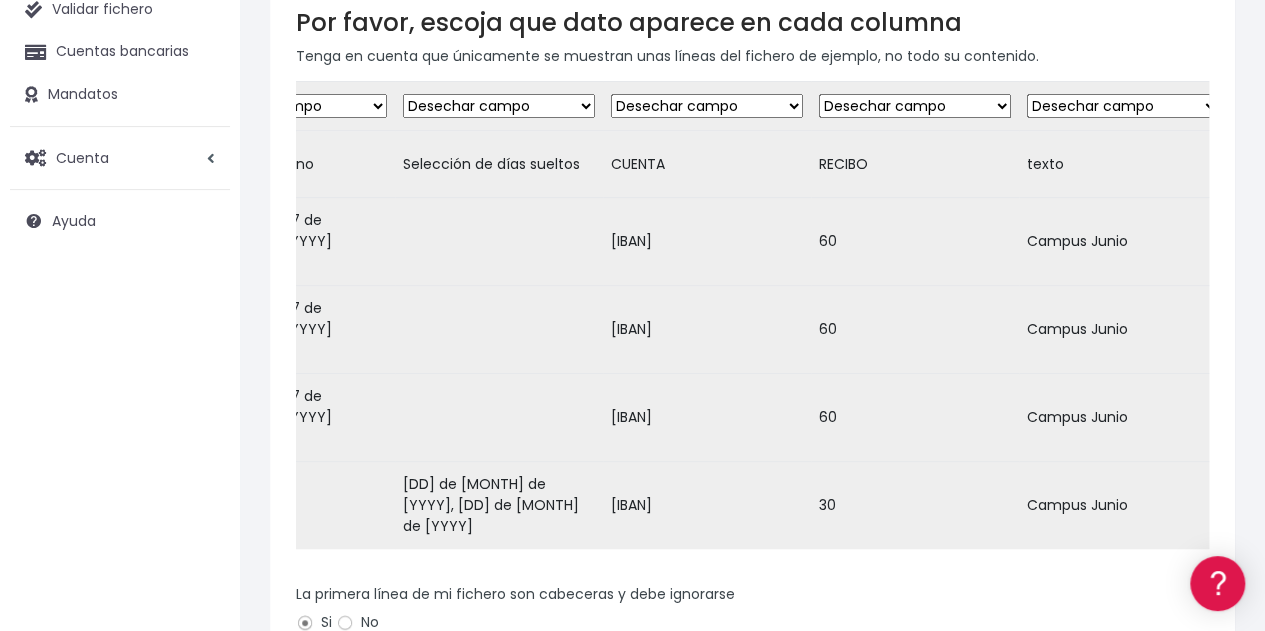 click on "Desechar campo
Cliente: nombre
Cliente: DNI
Cliente: Email
Cliente: Dirección
Cliente: referencia
Cuenta bancaria: BIC
Cuenta bancaria: IBAN
Cuenta bancaria: CC
Mandato: referencia
Mandato: fecha
Adeudo: referencia
Adeudo: importe
Adeudo: fecha de cargo
Adeudo: descripción" at bounding box center (1123, 106) 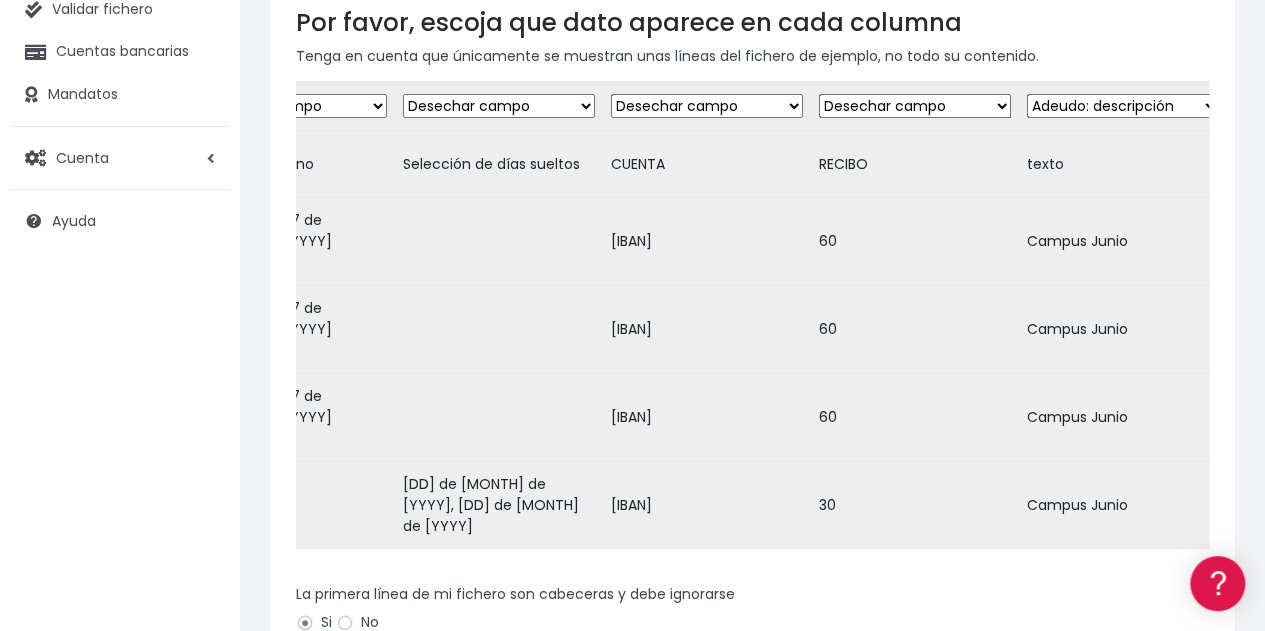 click on "Desechar campo
Cliente: nombre
Cliente: DNI
Cliente: Email
Cliente: Dirección
Cliente: referencia
Cuenta bancaria: BIC
Cuenta bancaria: IBAN
Cuenta bancaria: CC
Mandato: referencia
Mandato: fecha
Adeudo: referencia
Adeudo: importe
Adeudo: fecha de cargo
Adeudo: descripción" at bounding box center [1123, 106] 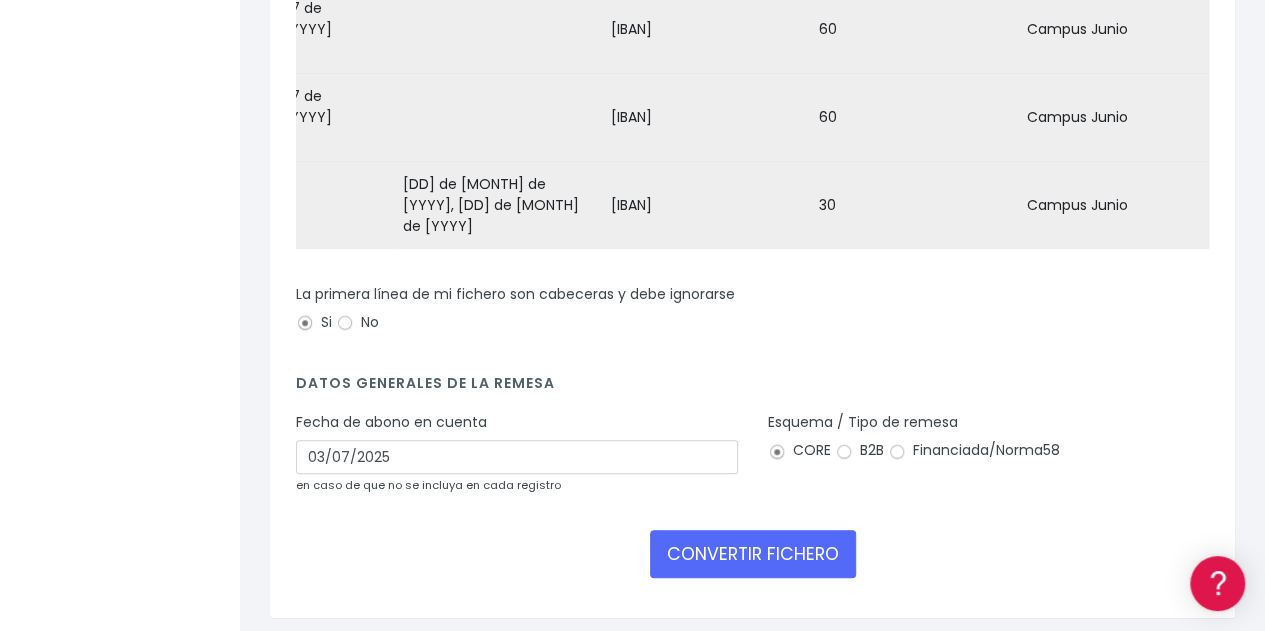 scroll, scrollTop: 0, scrollLeft: 0, axis: both 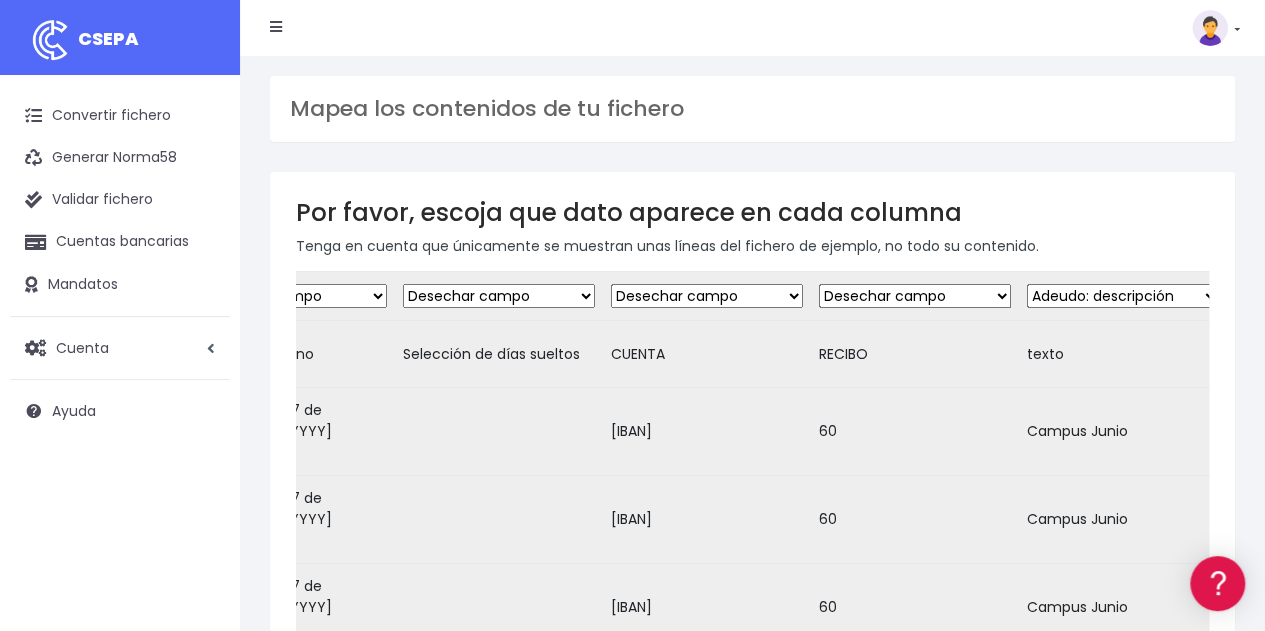 click on "Desechar campo
Cliente: nombre
Cliente: DNI
Cliente: Email
Cliente: Dirección
Cliente: referencia
Cuenta bancaria: BIC
Cuenta bancaria: IBAN
Cuenta bancaria: CC
Mandato: referencia
Mandato: fecha
Adeudo: referencia
Adeudo: importe
Adeudo: fecha de cargo
Adeudo: descripción" at bounding box center (915, 296) 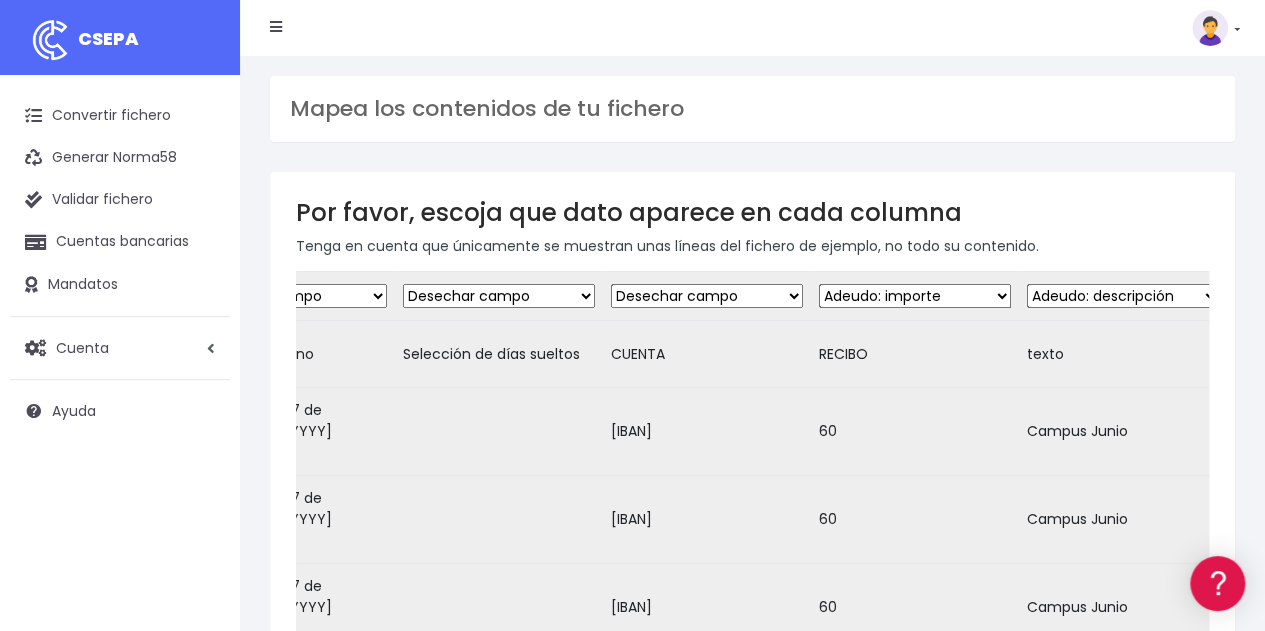click on "Desechar campo
Cliente: nombre
Cliente: DNI
Cliente: Email
Cliente: Dirección
Cliente: referencia
Cuenta bancaria: BIC
Cuenta bancaria: IBAN
Cuenta bancaria: CC
Mandato: referencia
Mandato: fecha
Adeudo: referencia
Adeudo: importe
Adeudo: fecha de cargo
Adeudo: descripción" at bounding box center (707, 296) 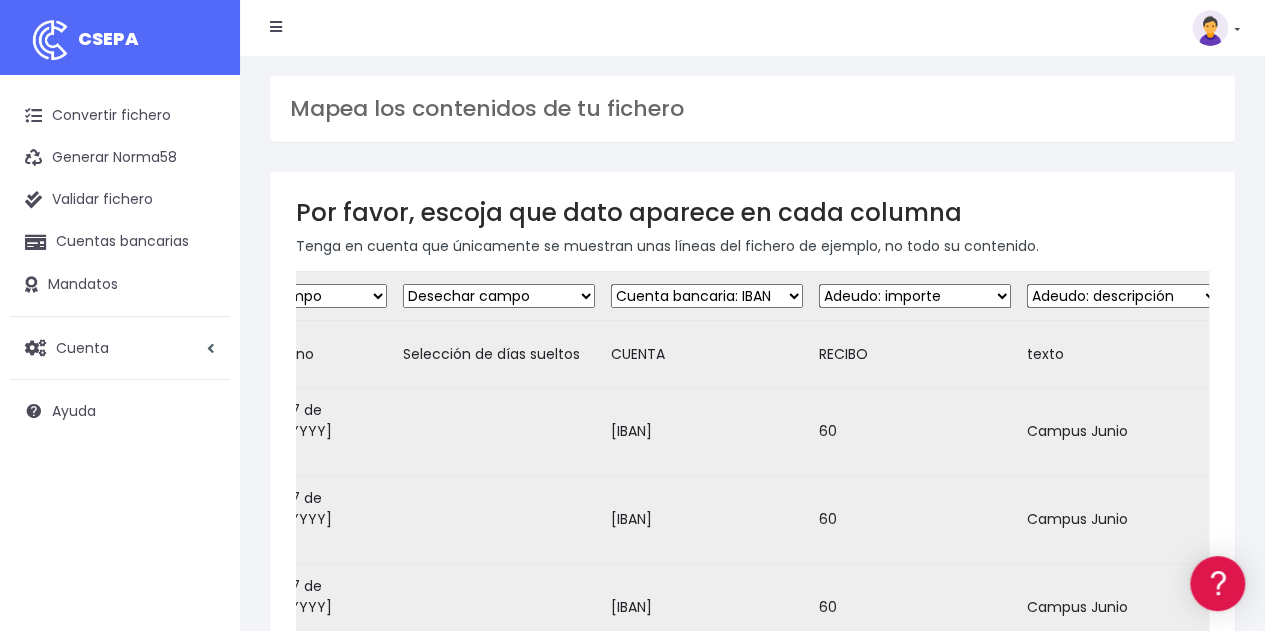 click on "Desechar campo
Cliente: nombre
Cliente: DNI
Cliente: Email
Cliente: Dirección
Cliente: referencia
Cuenta bancaria: BIC
Cuenta bancaria: IBAN
Cuenta bancaria: CC
Mandato: referencia
Mandato: fecha
Adeudo: referencia
Adeudo: importe
Adeudo: fecha de cargo
Adeudo: descripción" at bounding box center (707, 296) 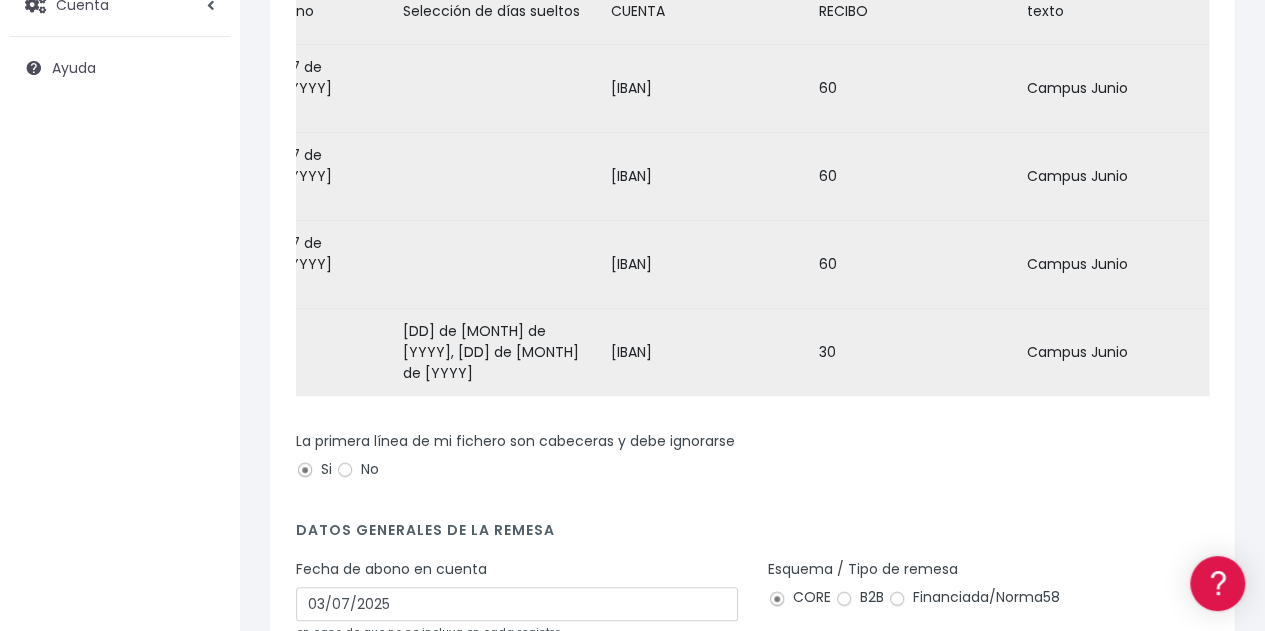 scroll, scrollTop: 490, scrollLeft: 0, axis: vertical 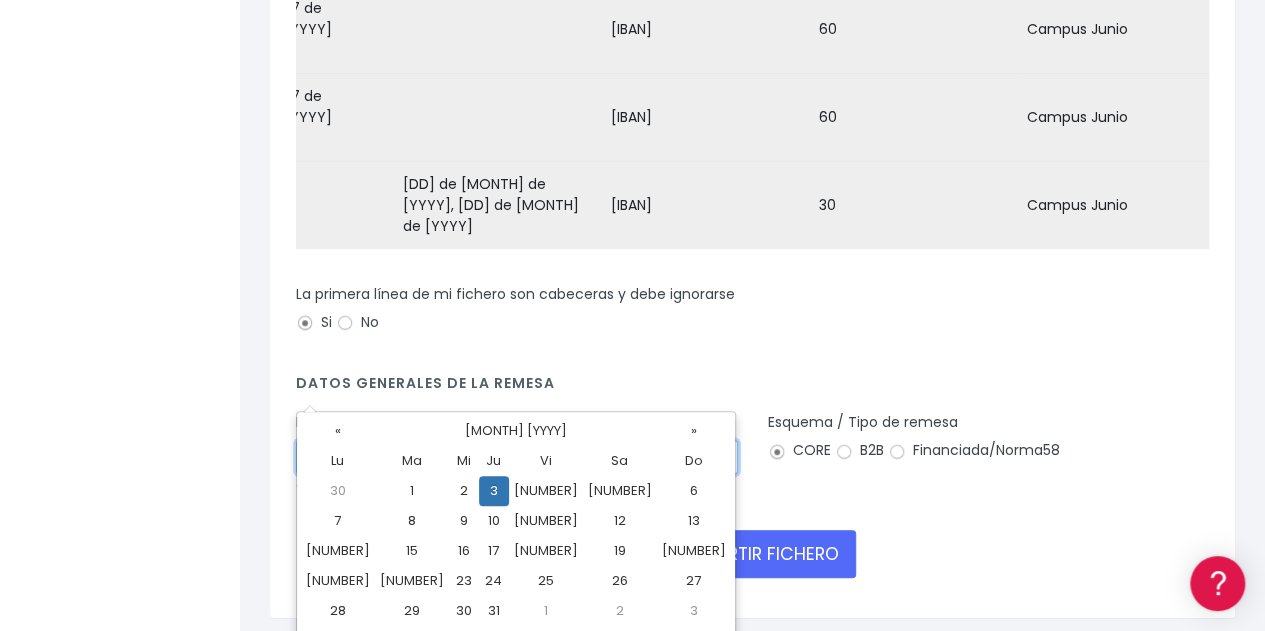 click on "[DATE]" at bounding box center [517, 457] 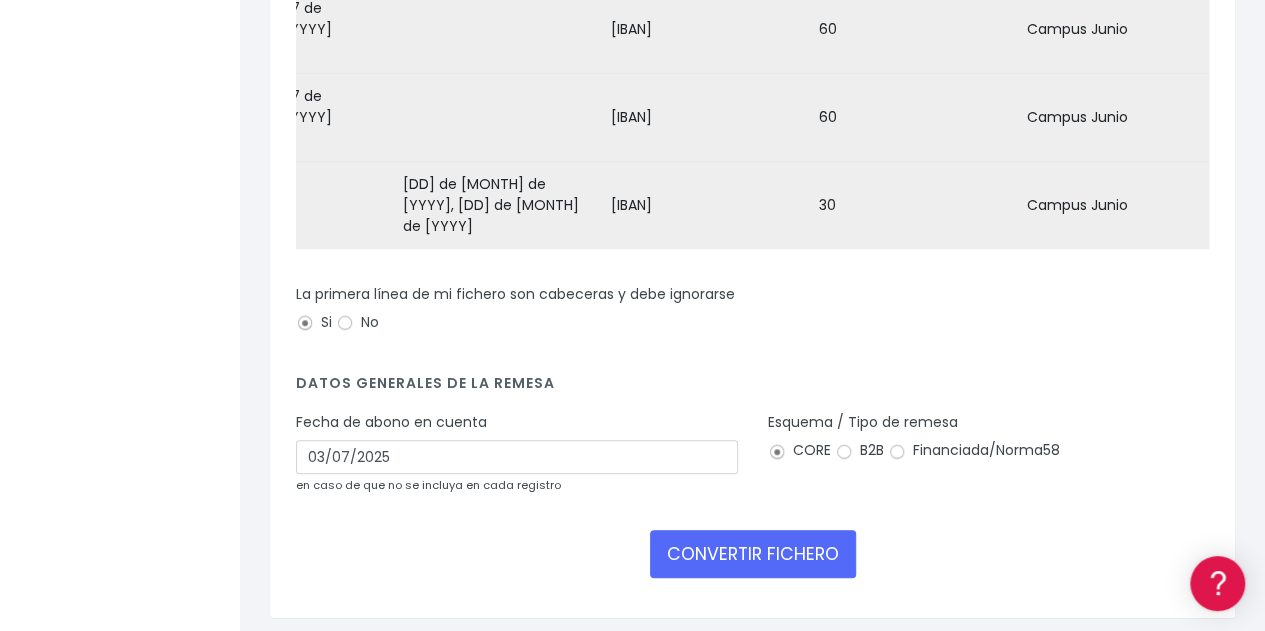 click on "Datos generales de la remesa" at bounding box center (752, 388) 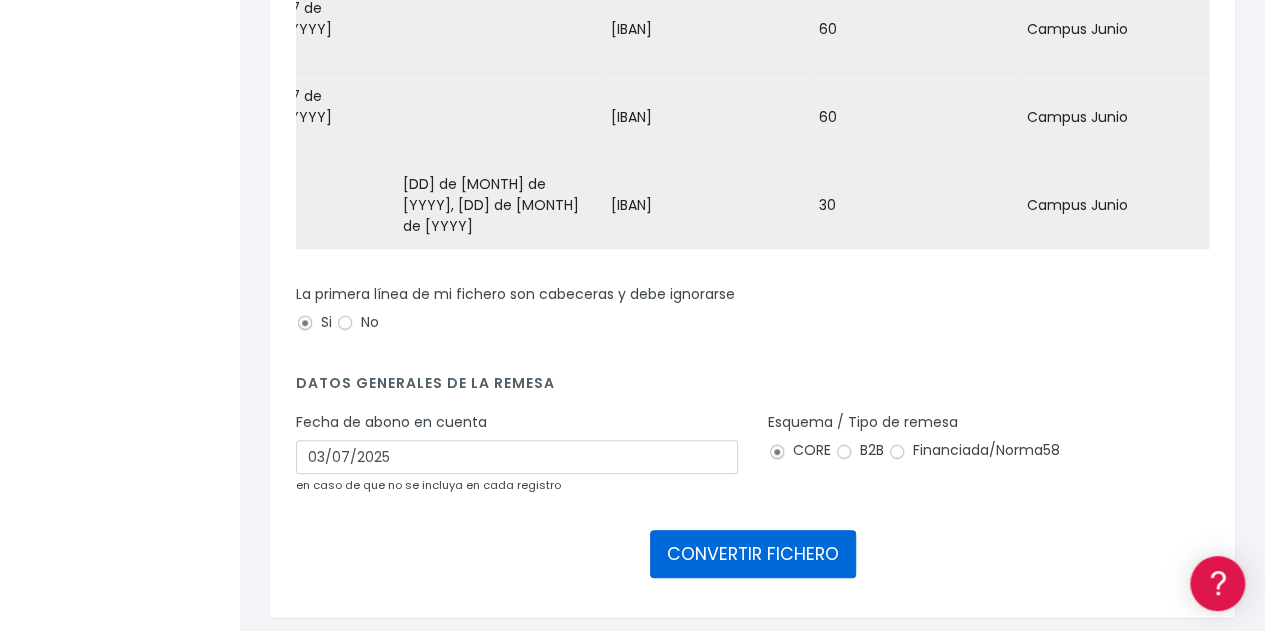 click on "CONVERTIR FICHERO" at bounding box center (753, 554) 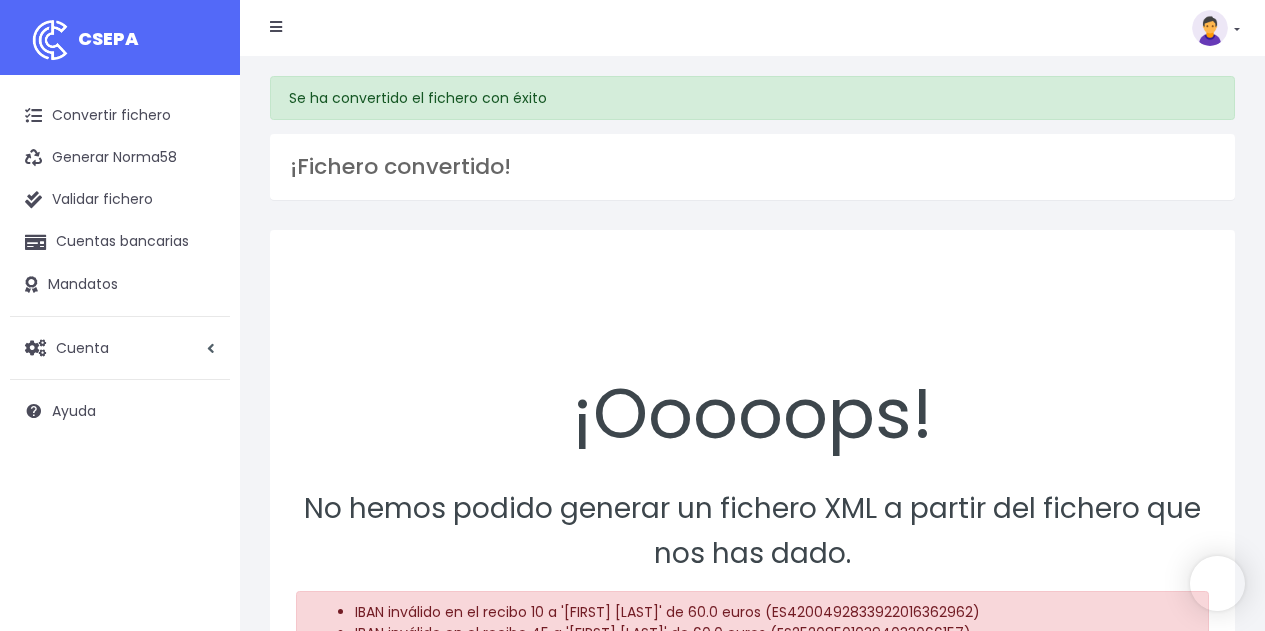 scroll, scrollTop: 0, scrollLeft: 0, axis: both 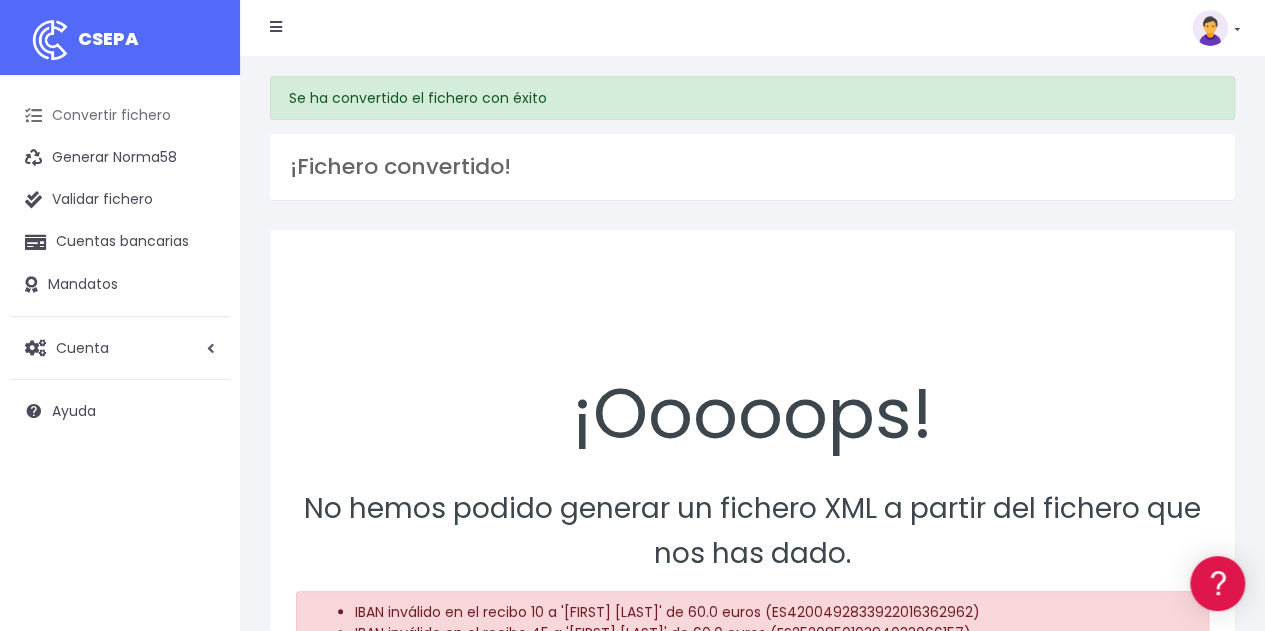 click on "Convertir fichero" at bounding box center [120, 116] 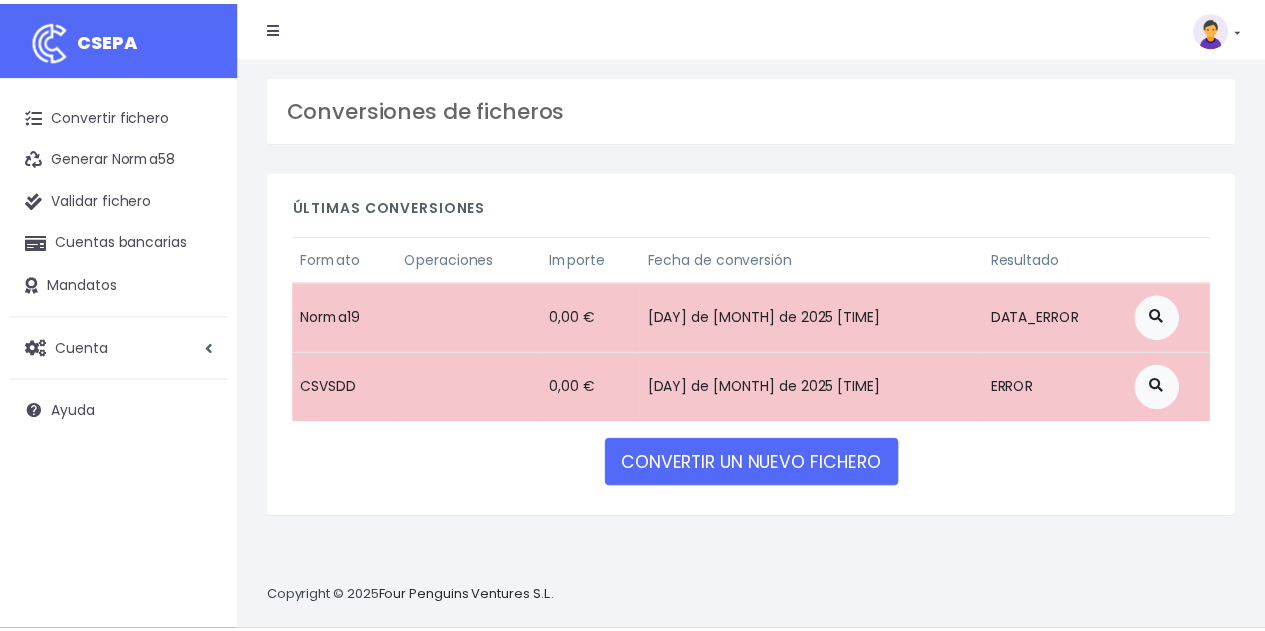 scroll, scrollTop: 0, scrollLeft: 0, axis: both 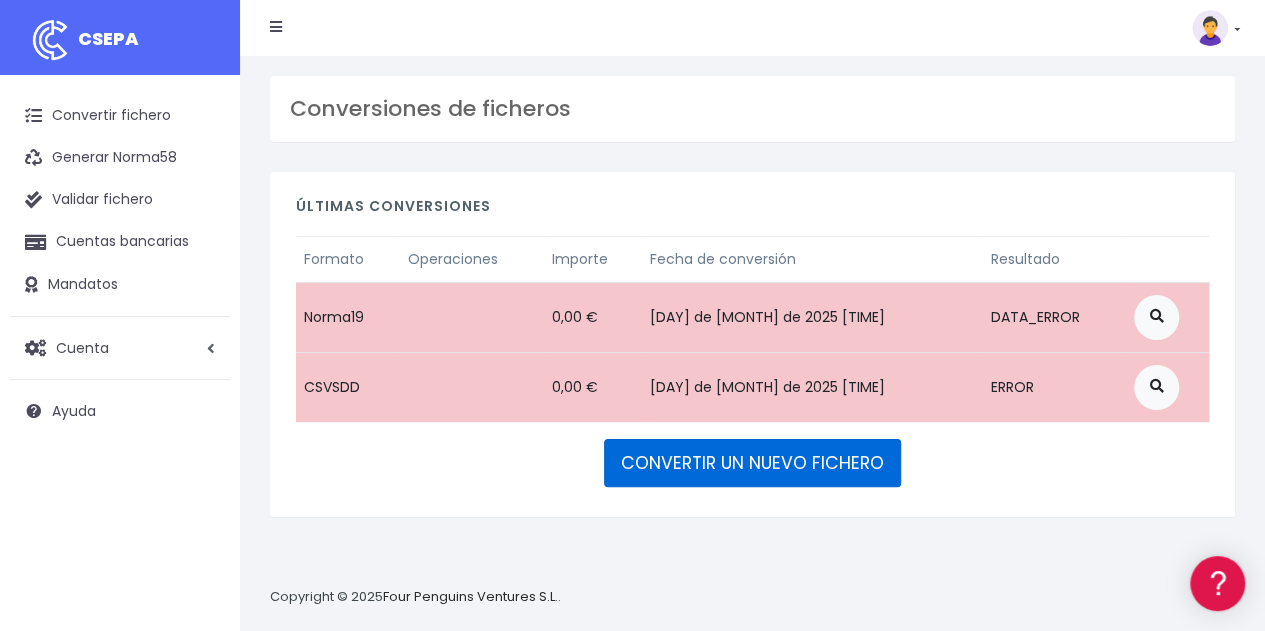 click on "CONVERTIR UN NUEVO FICHERO" at bounding box center (752, 463) 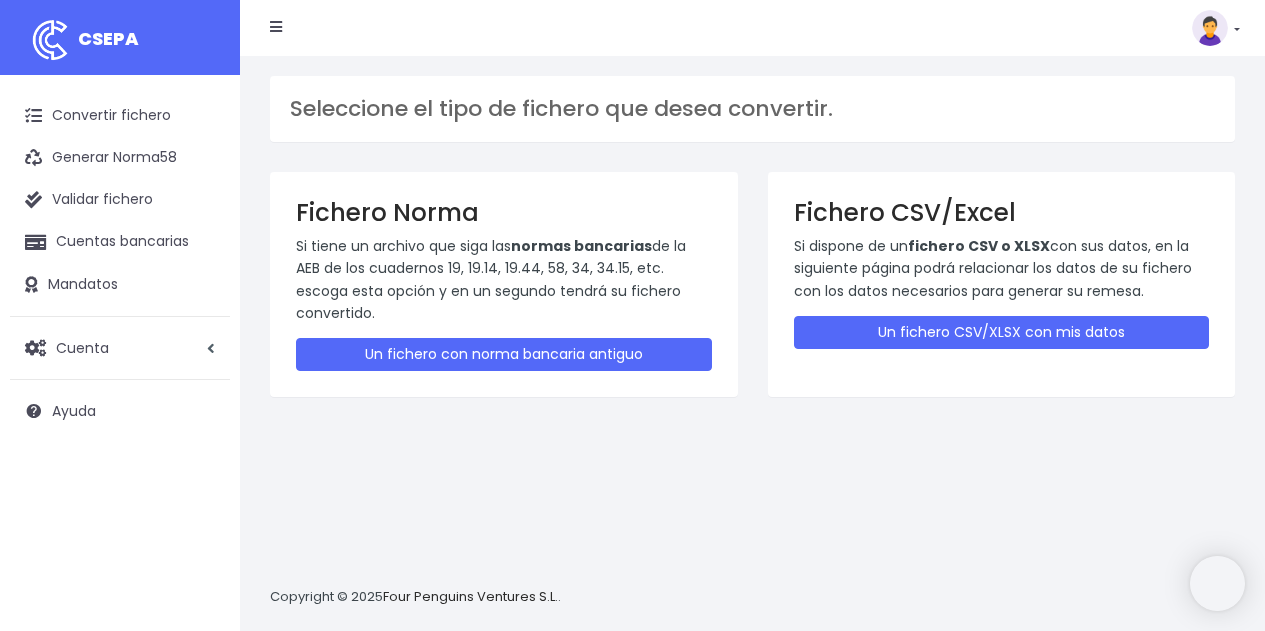 scroll, scrollTop: 0, scrollLeft: 0, axis: both 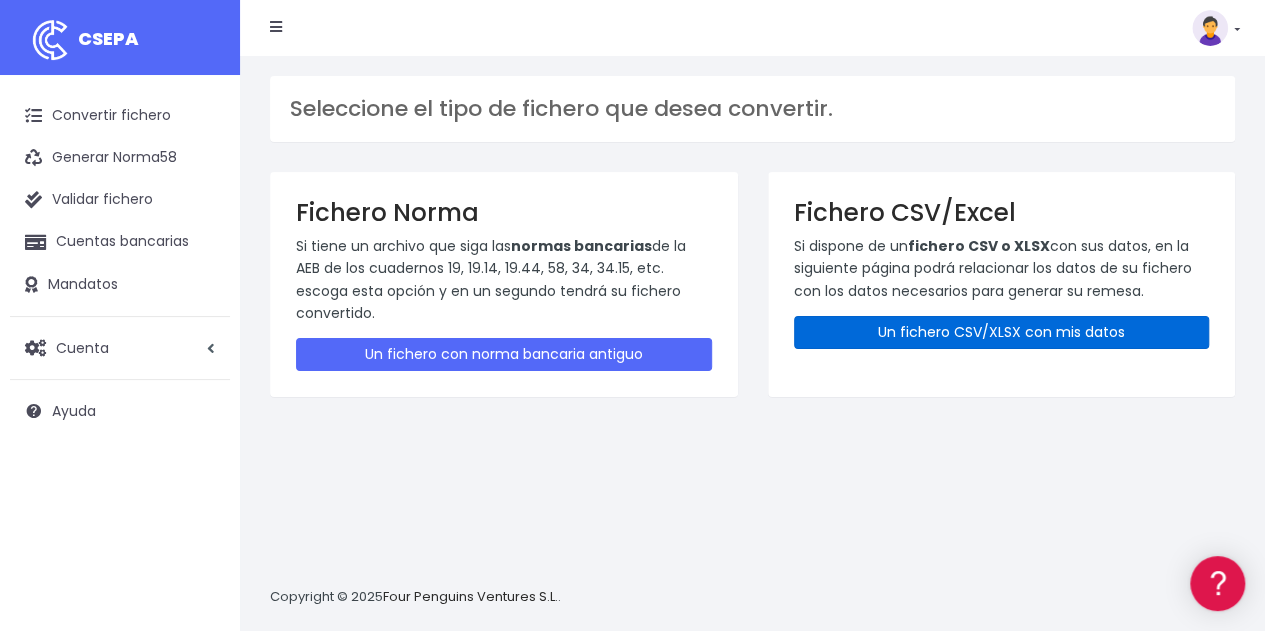 click on "Un fichero CSV/XLSX con mis datos" at bounding box center (1002, 332) 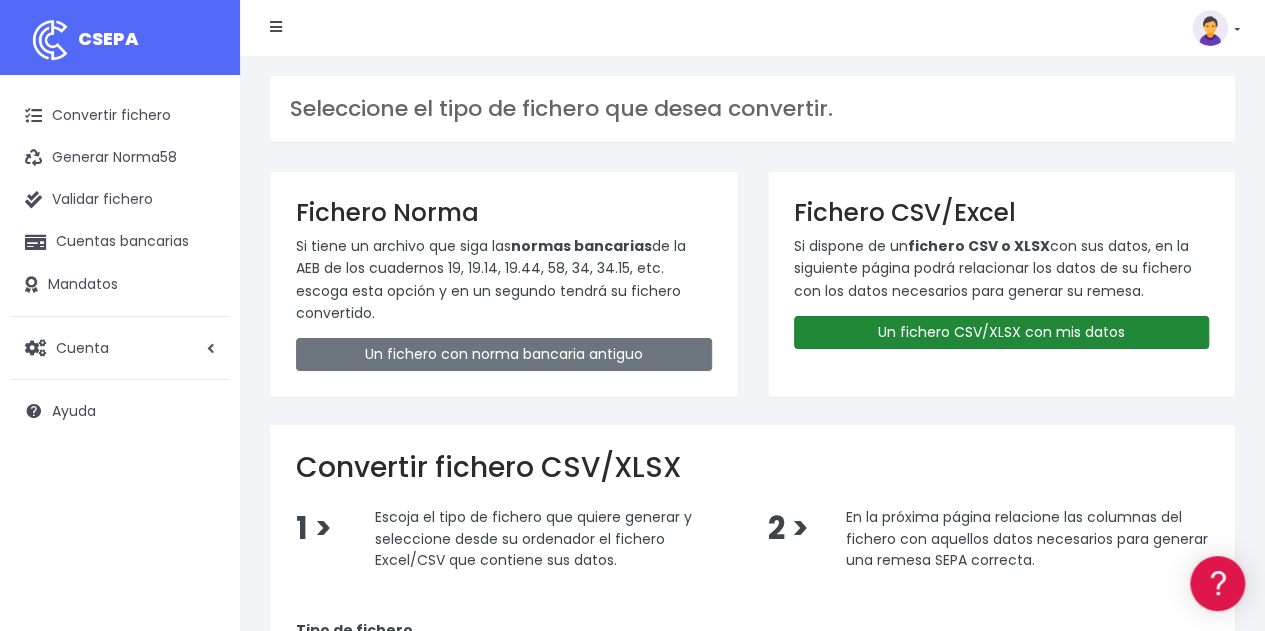 scroll, scrollTop: 440, scrollLeft: 0, axis: vertical 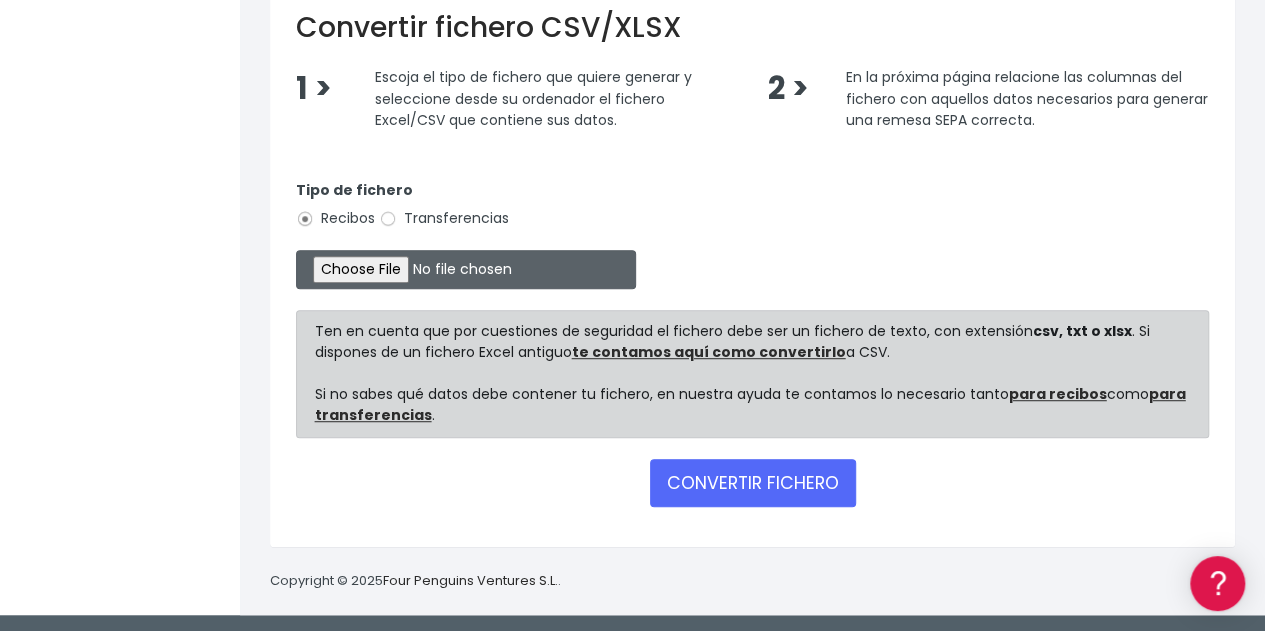 click at bounding box center (466, 269) 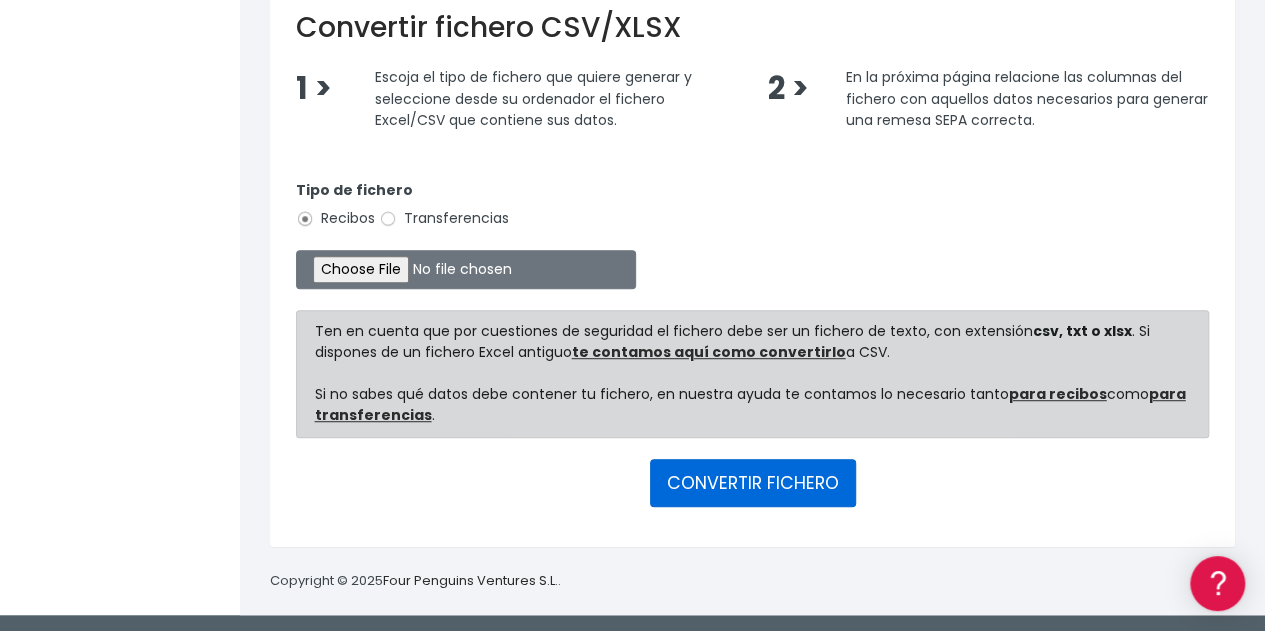 click on "CONVERTIR FICHERO" at bounding box center [753, 483] 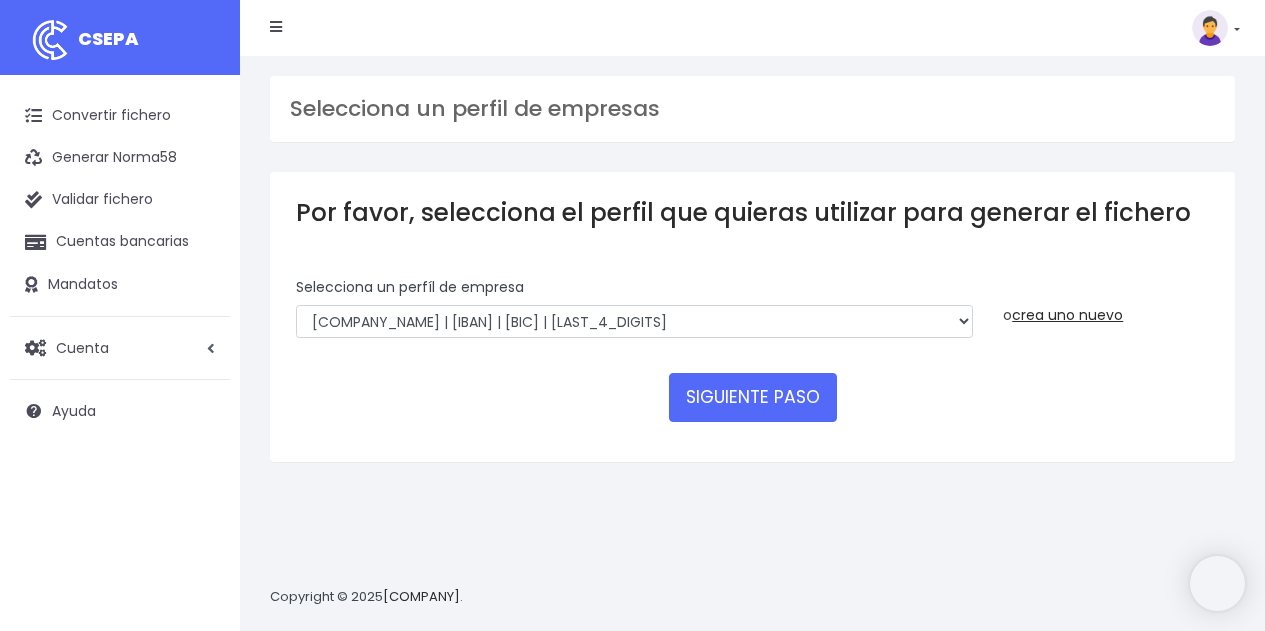 scroll, scrollTop: 0, scrollLeft: 0, axis: both 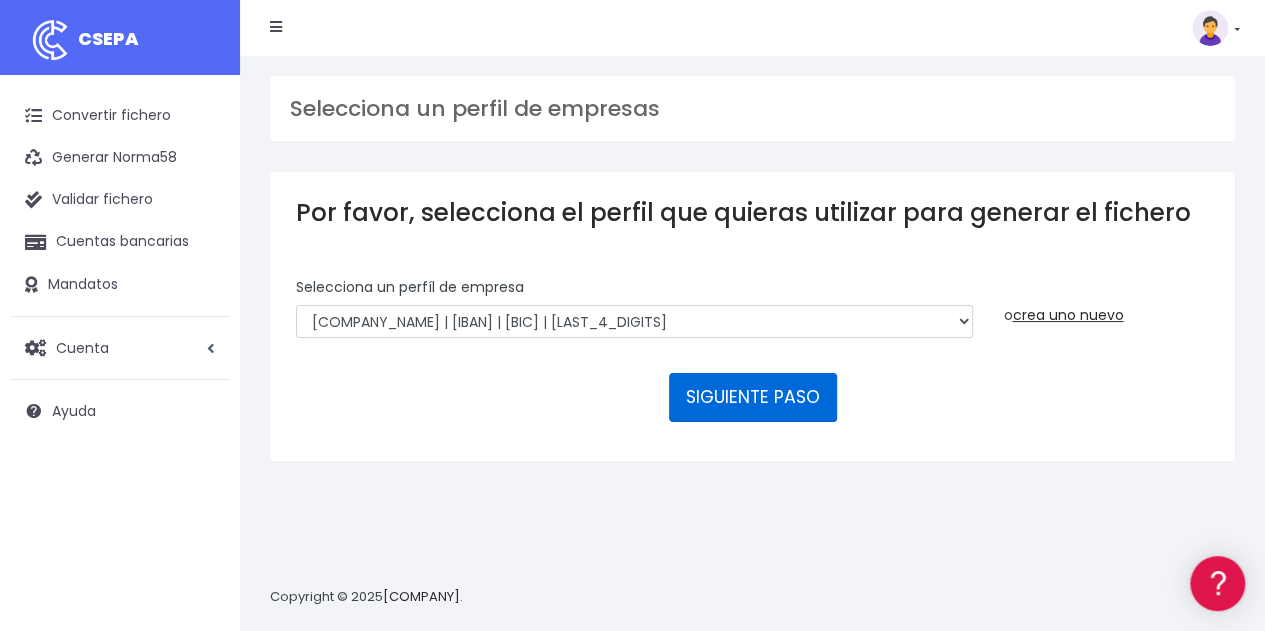 click on "SIGUIENTE PASO" at bounding box center (753, 397) 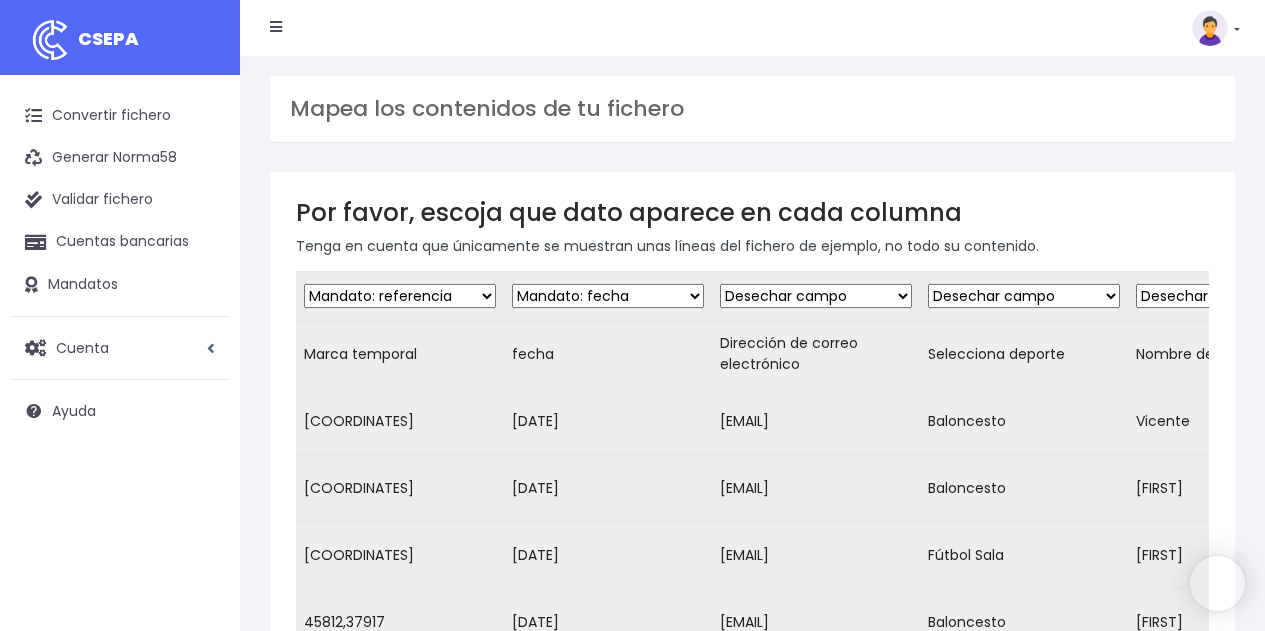 scroll, scrollTop: 0, scrollLeft: 0, axis: both 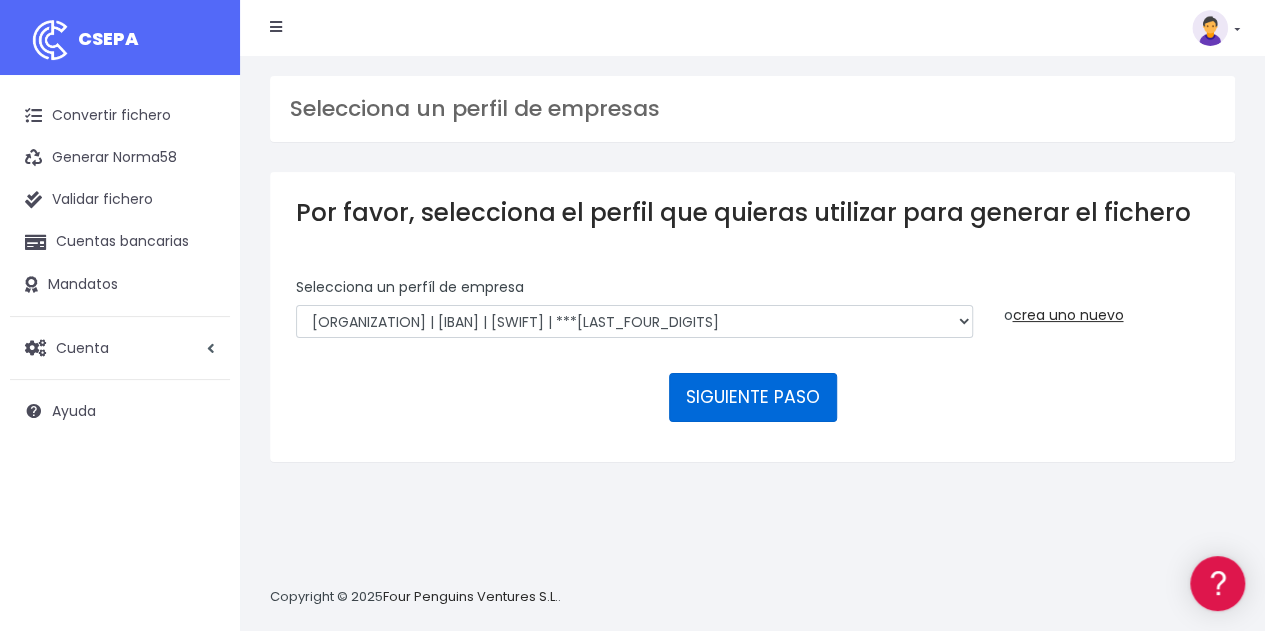 click on "SIGUIENTE PASO" at bounding box center (753, 397) 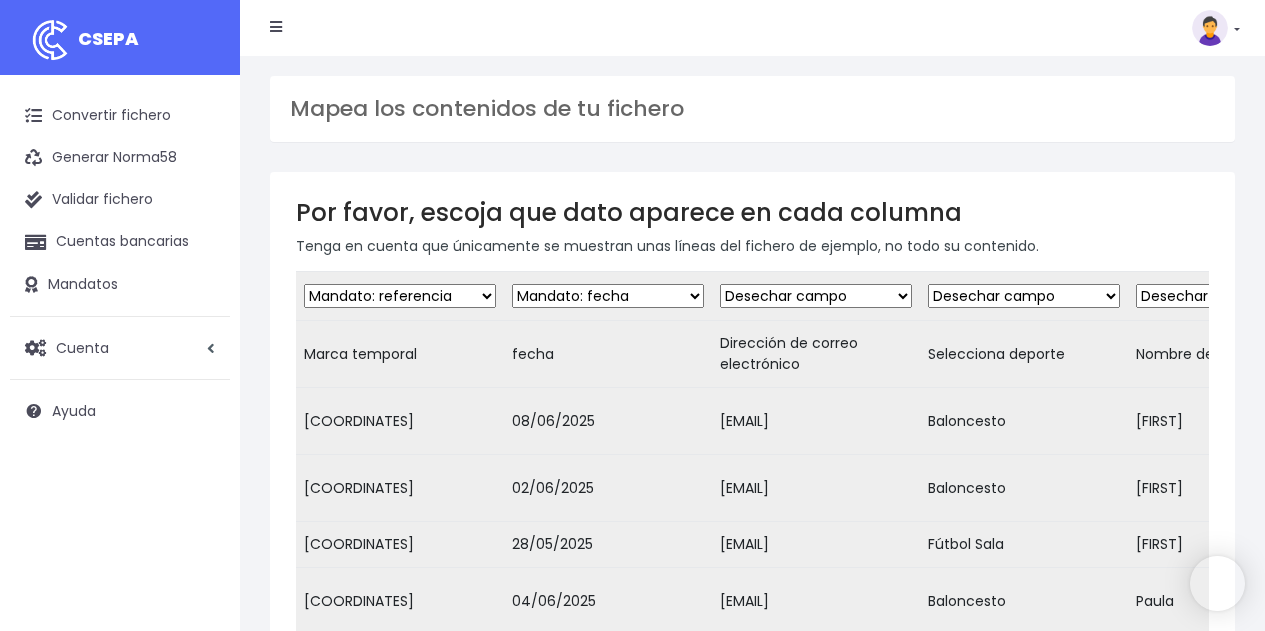 scroll, scrollTop: 0, scrollLeft: 0, axis: both 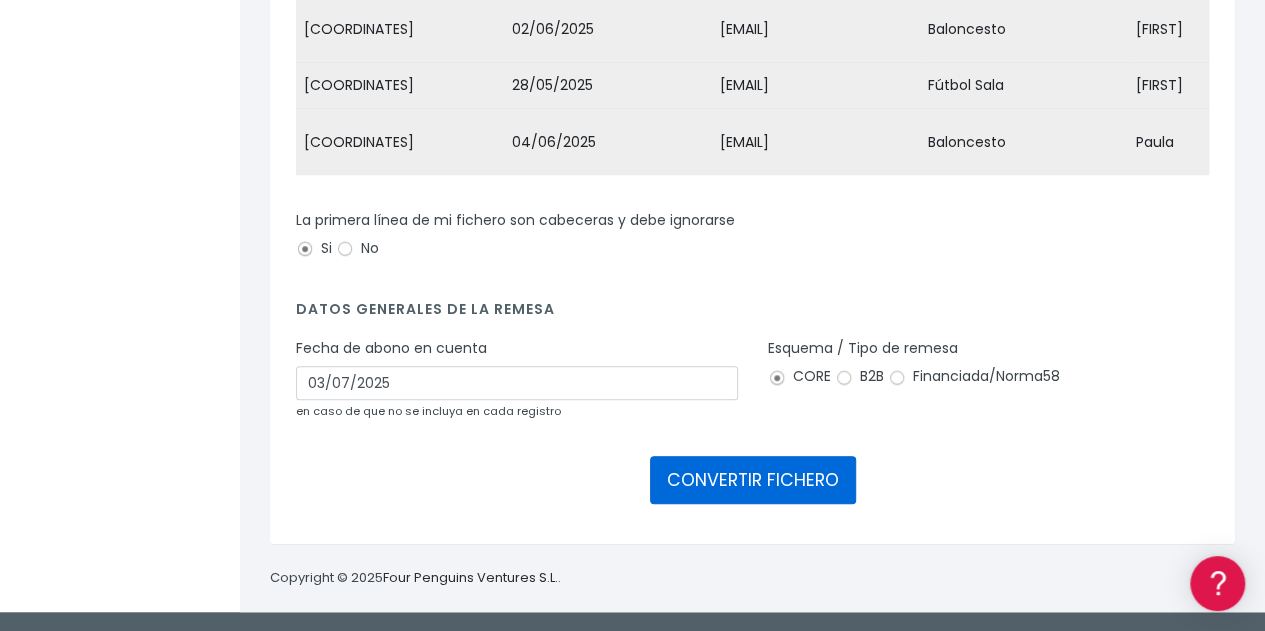 click on "CONVERTIR FICHERO" at bounding box center (753, 480) 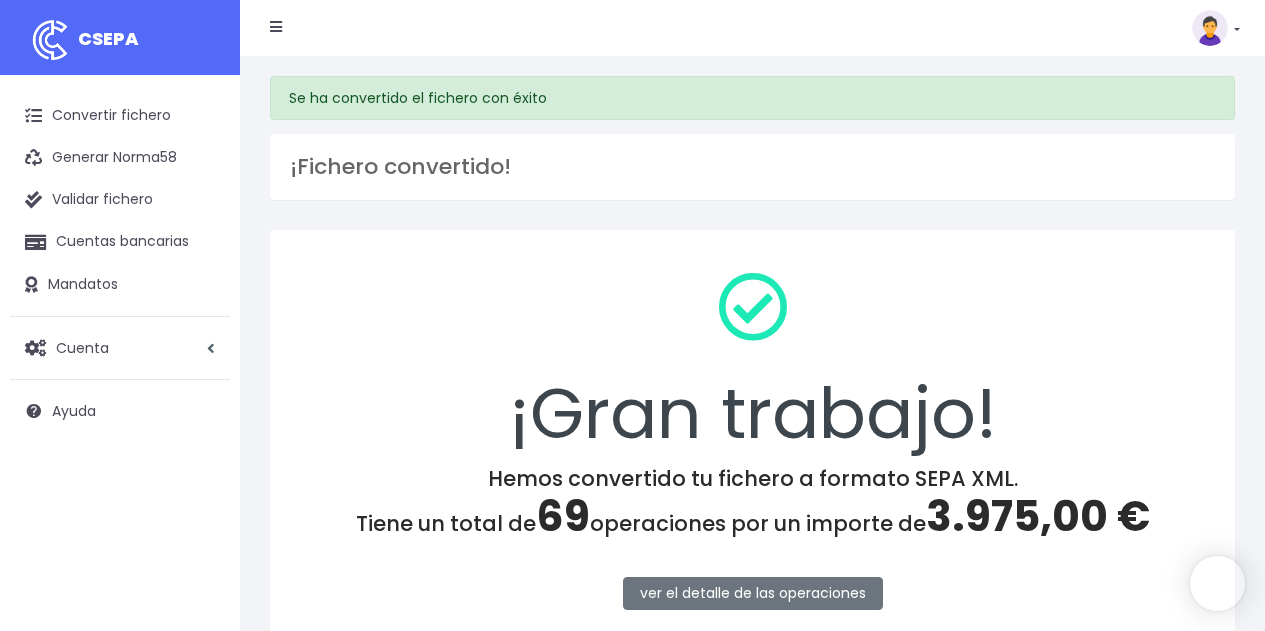 scroll, scrollTop: 0, scrollLeft: 0, axis: both 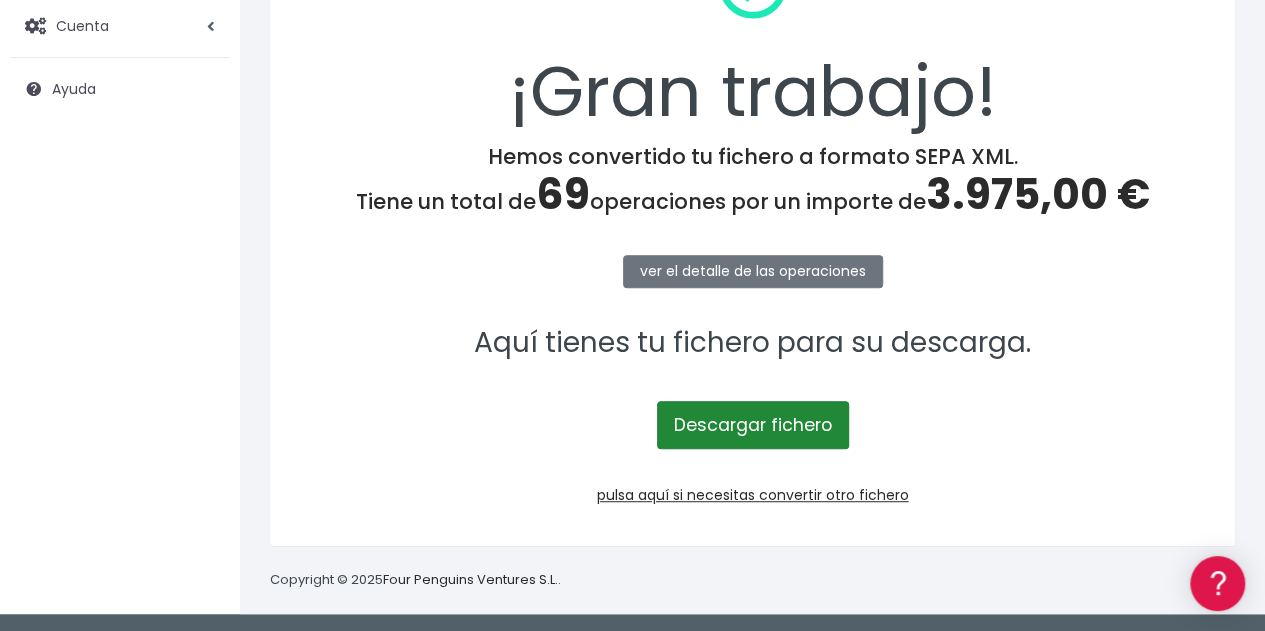 click on "Descargar fichero" at bounding box center (753, 425) 